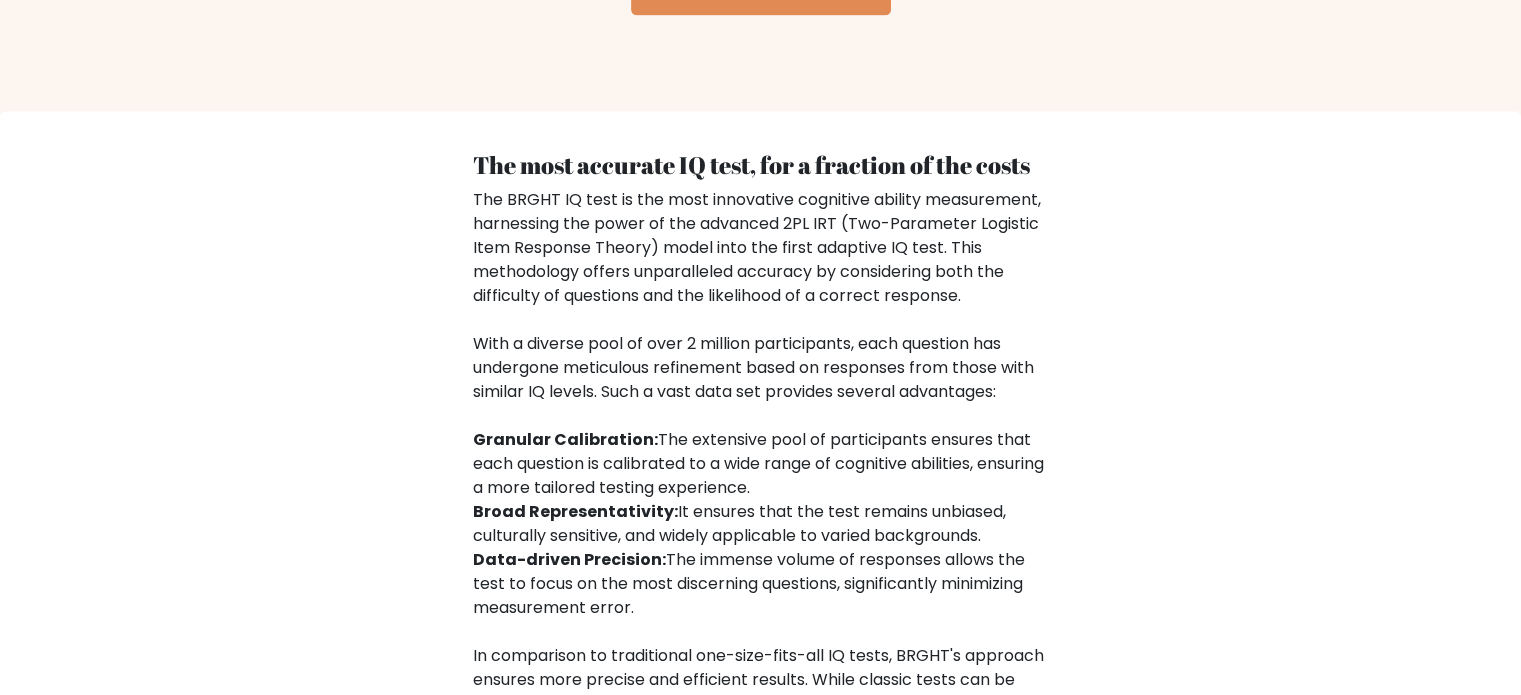 scroll, scrollTop: 3305, scrollLeft: 0, axis: vertical 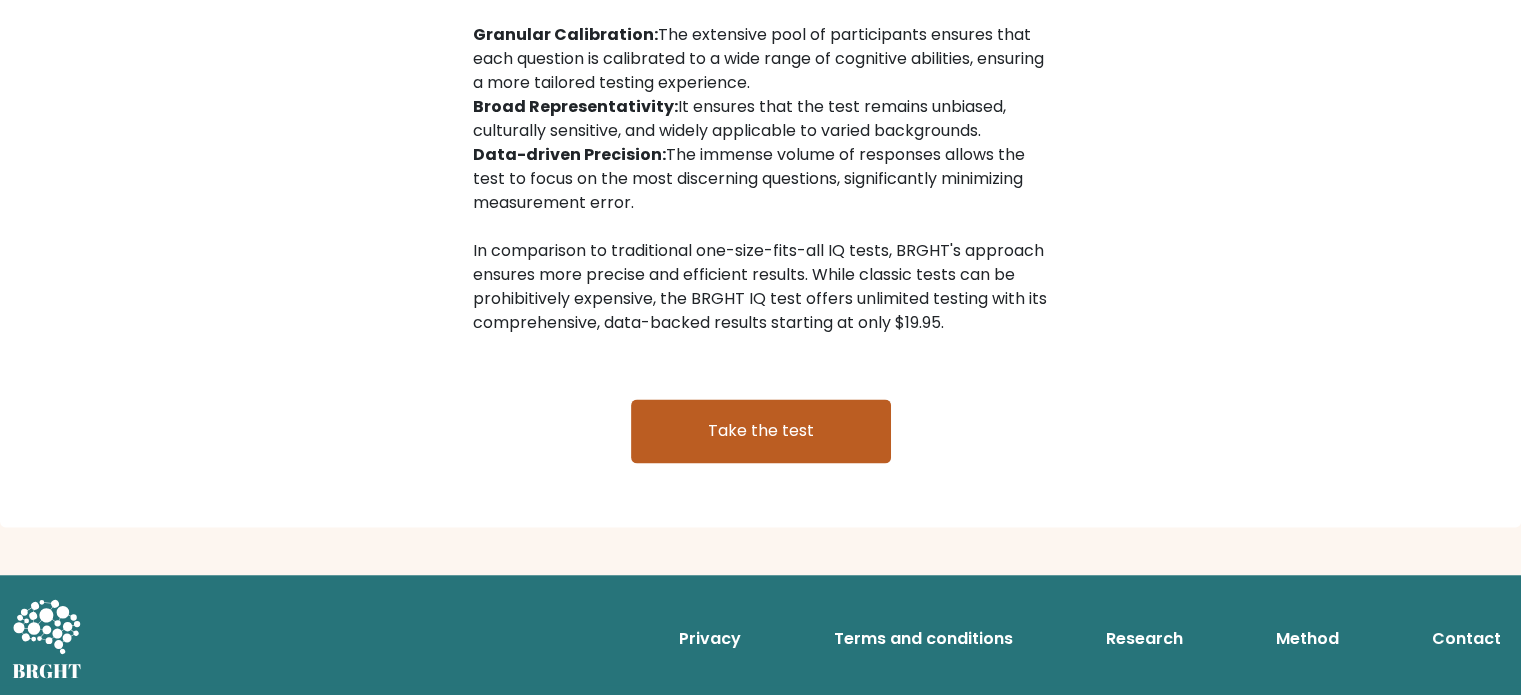 click on "Take the test" at bounding box center (761, 431) 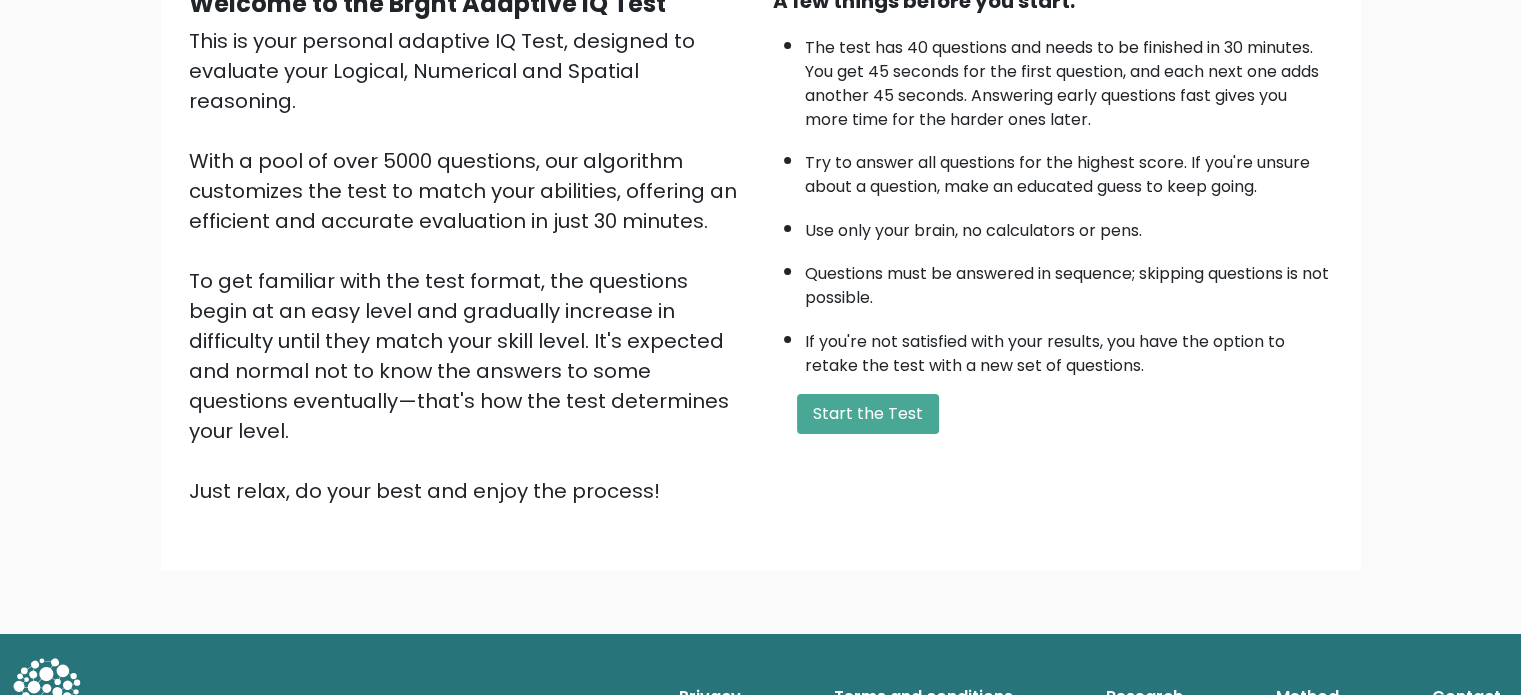 scroll, scrollTop: 220, scrollLeft: 0, axis: vertical 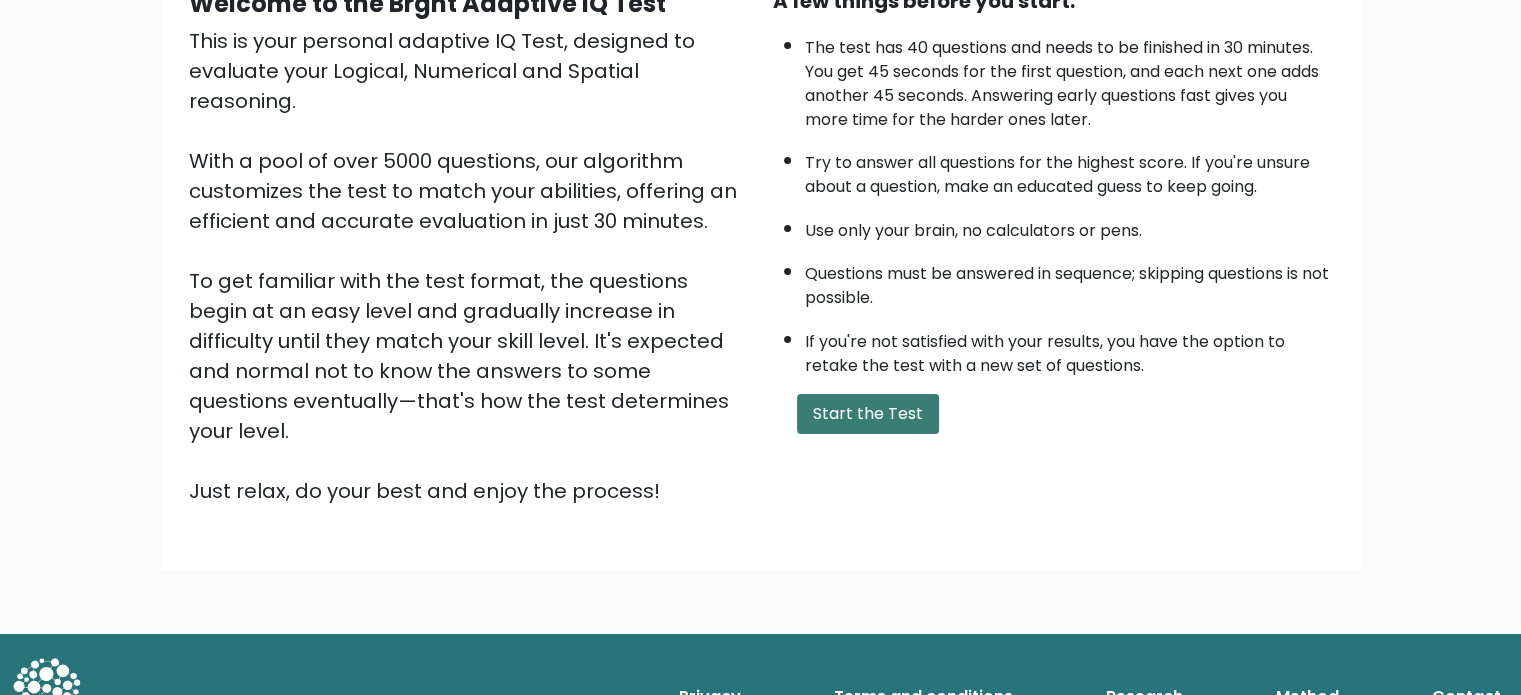 click on "Start the Test" at bounding box center (868, 414) 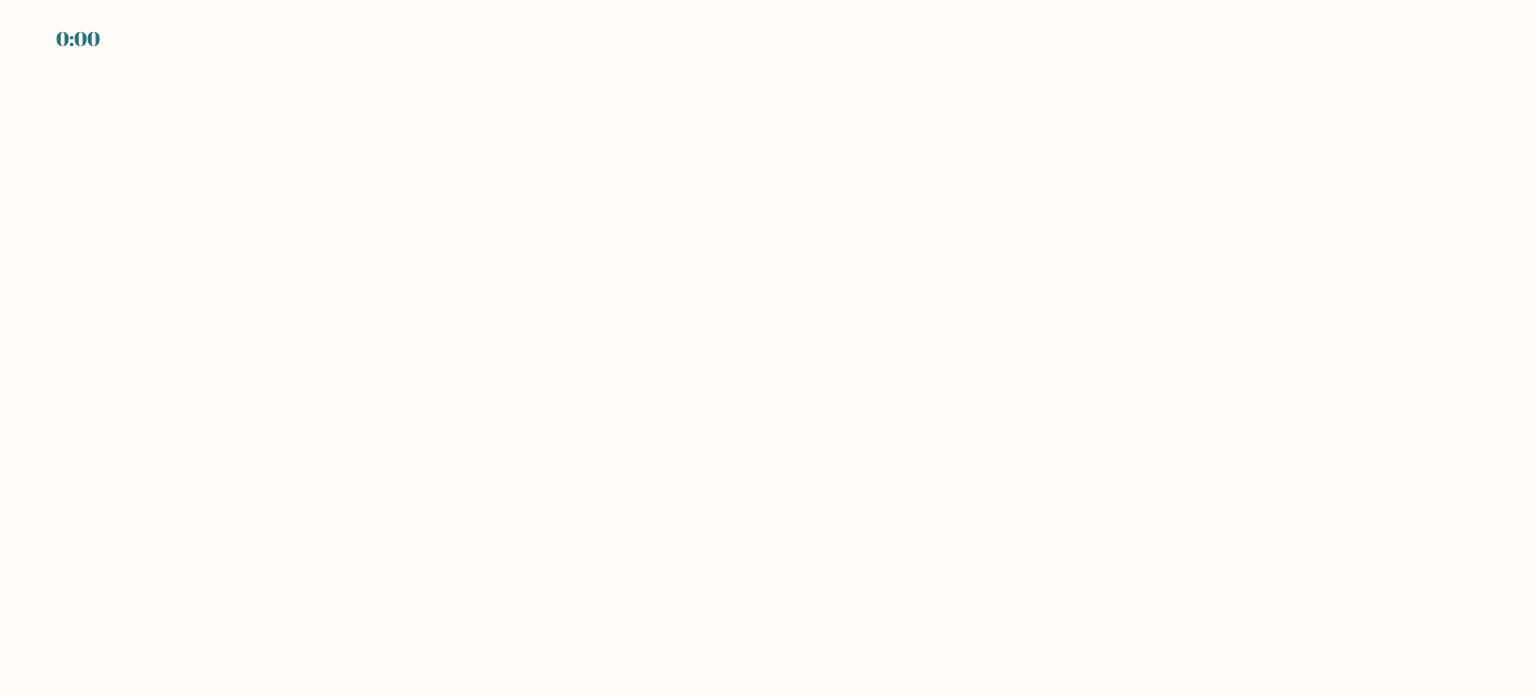 scroll, scrollTop: 0, scrollLeft: 0, axis: both 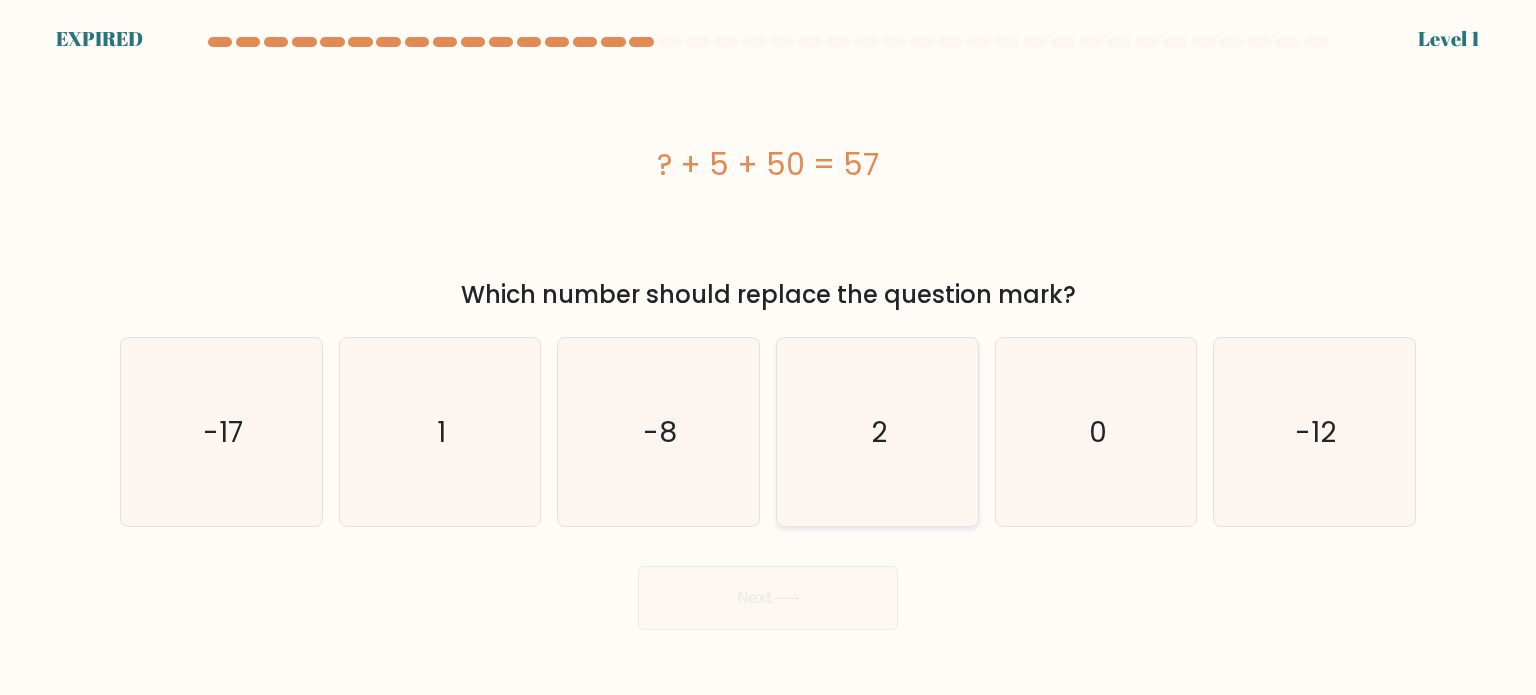 click on "2" 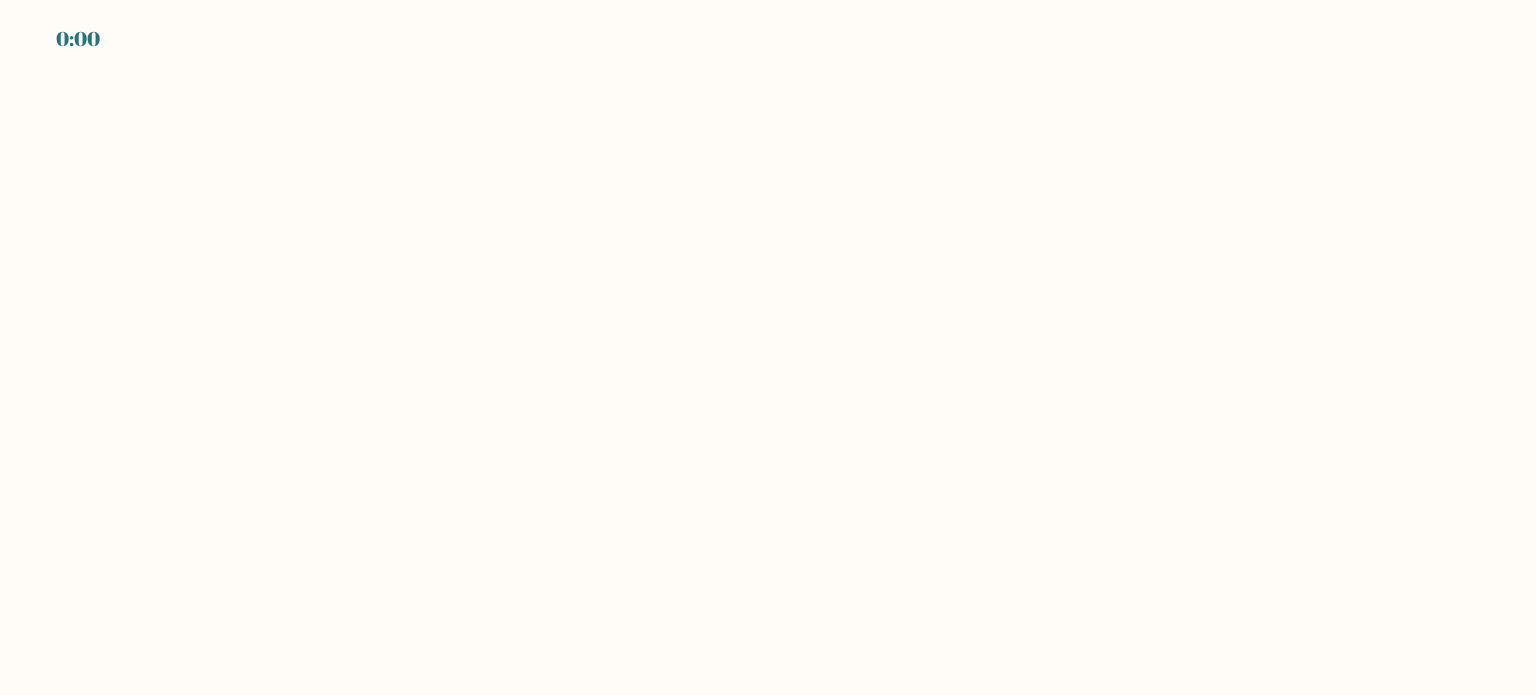 scroll, scrollTop: 0, scrollLeft: 0, axis: both 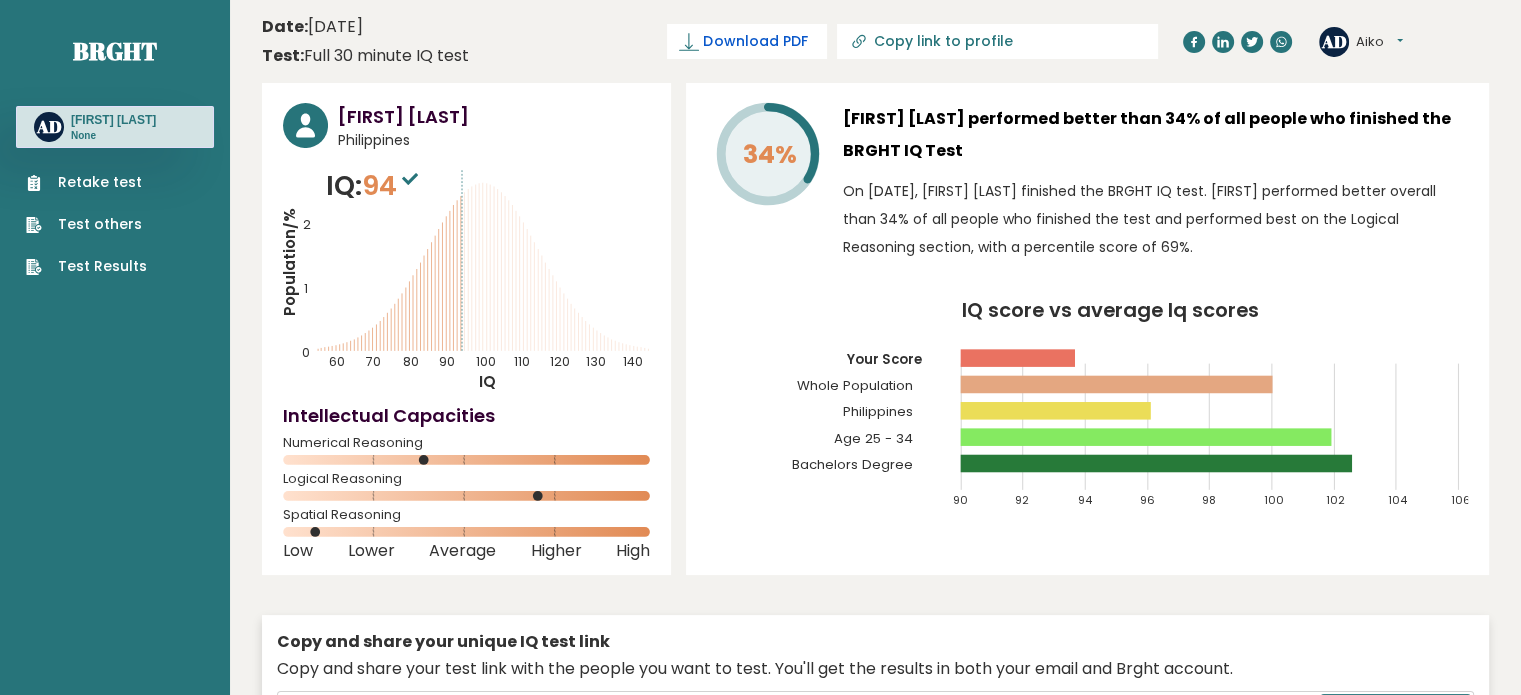click on "Download PDF" at bounding box center (747, 41) 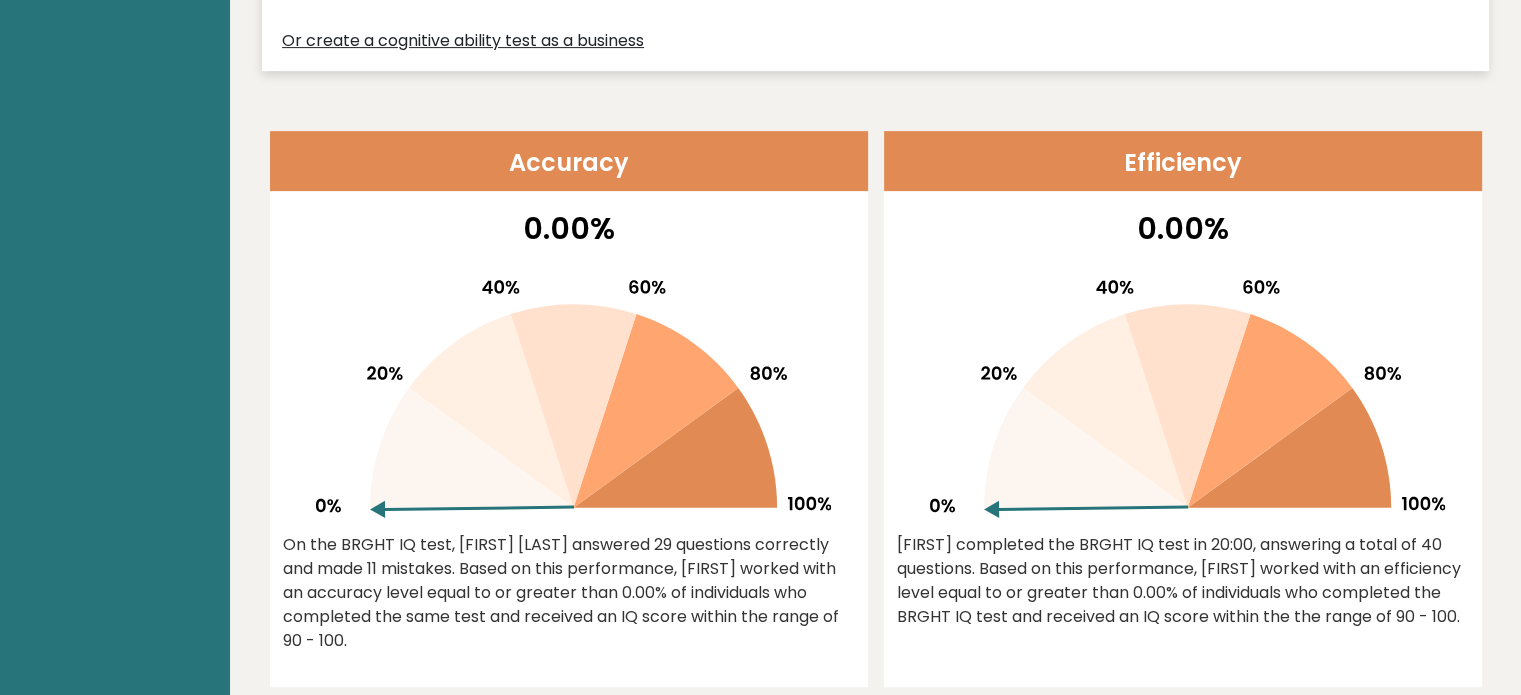 scroll, scrollTop: 1300, scrollLeft: 0, axis: vertical 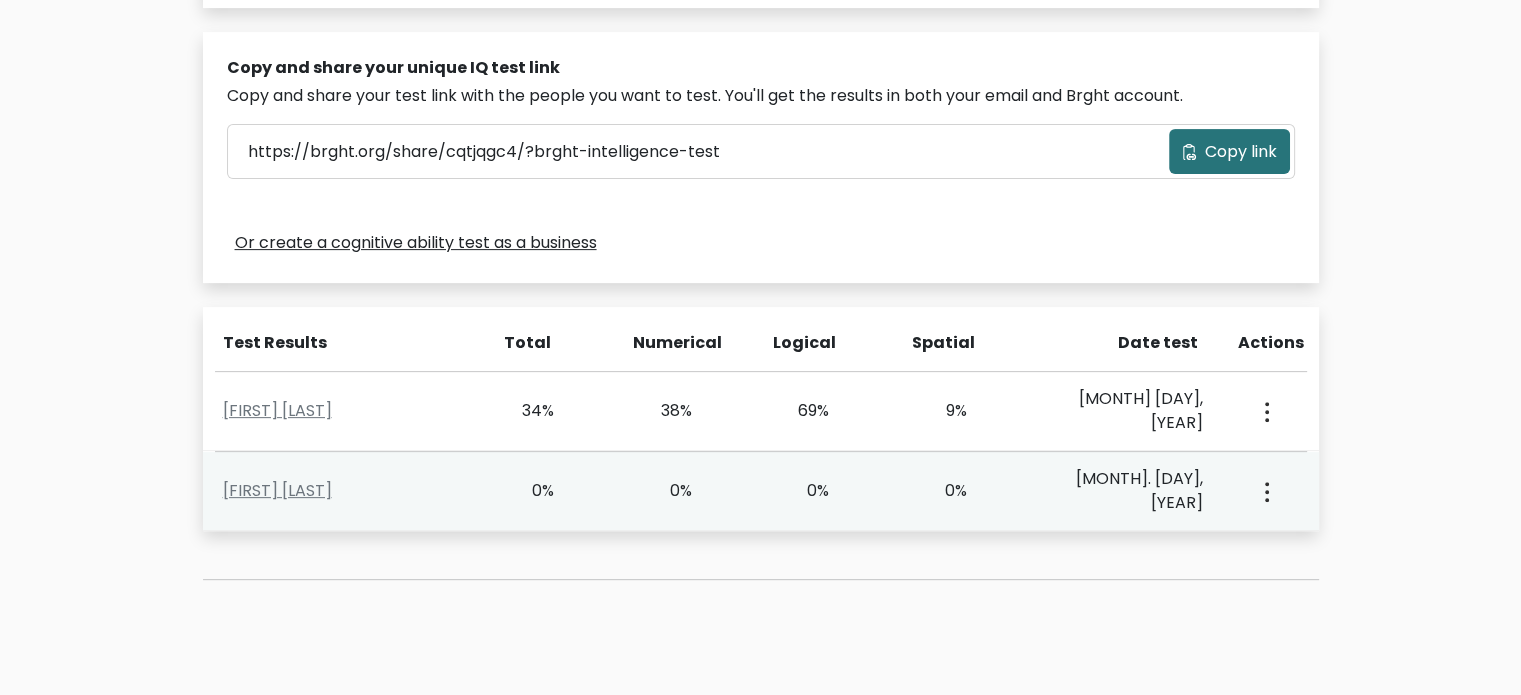 click 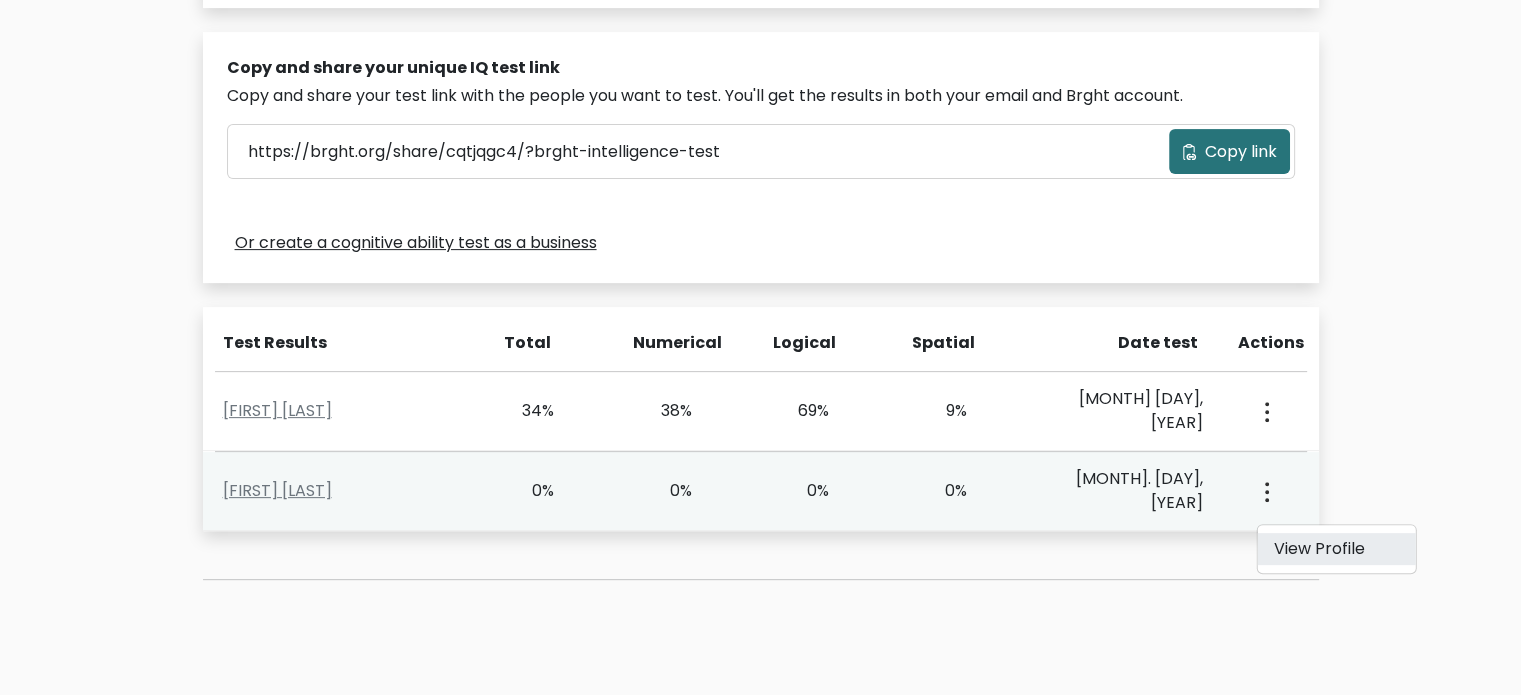 click on "View Profile" at bounding box center [1336, 549] 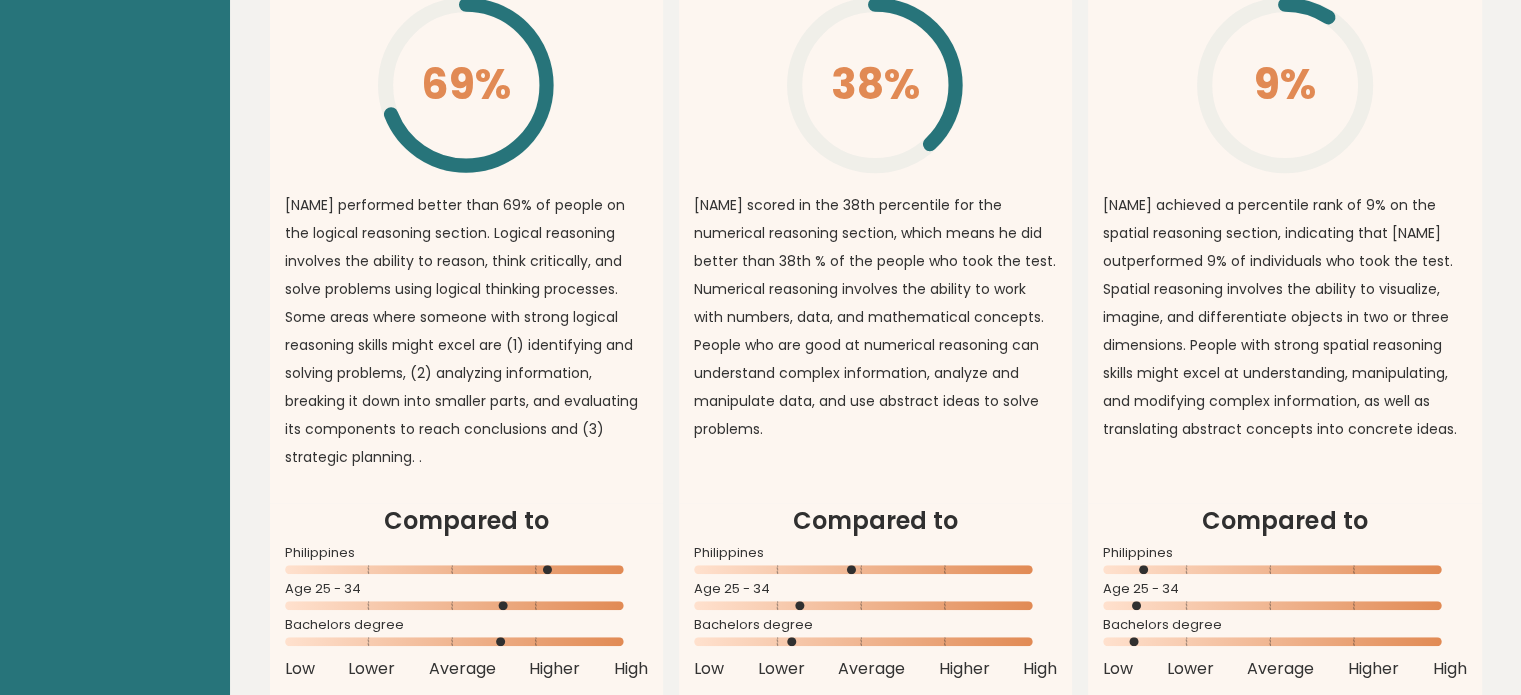 scroll, scrollTop: 1600, scrollLeft: 0, axis: vertical 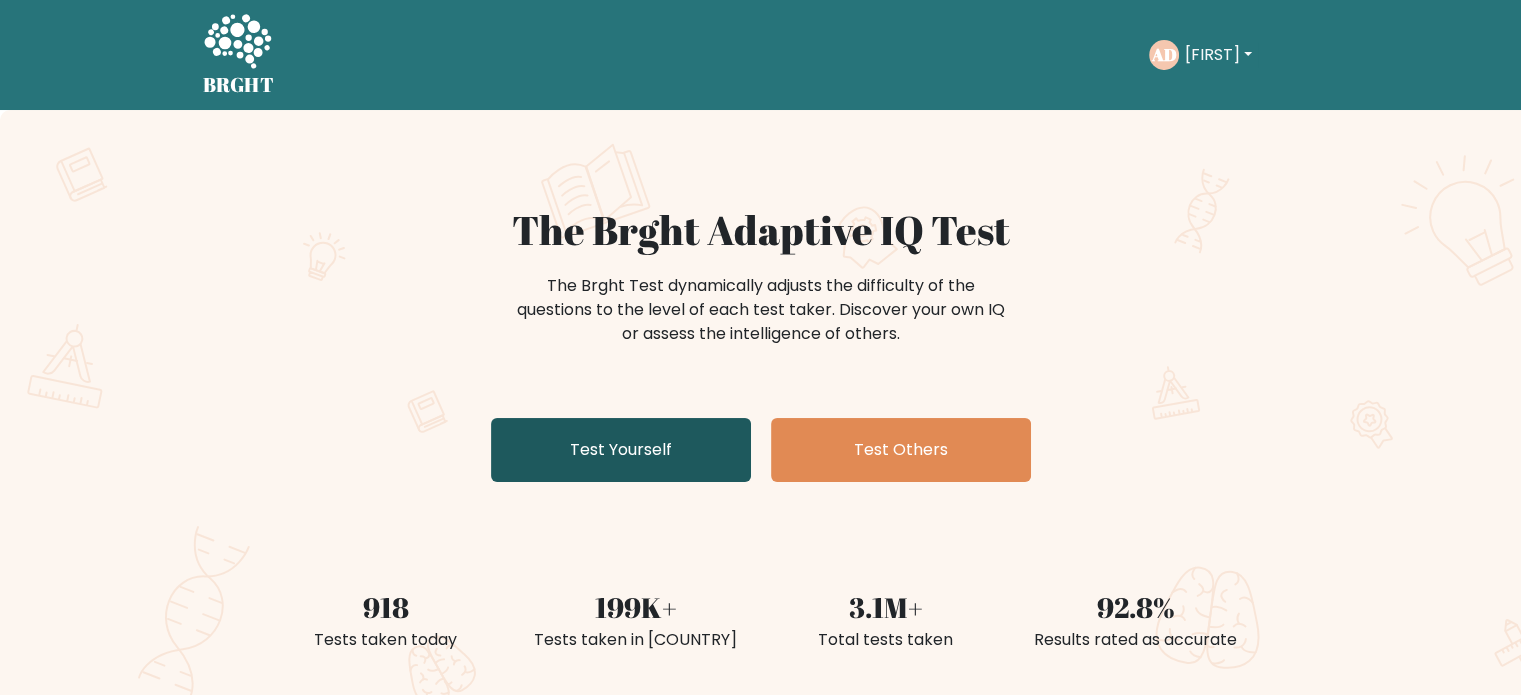 click on "Test Yourself" at bounding box center [621, 450] 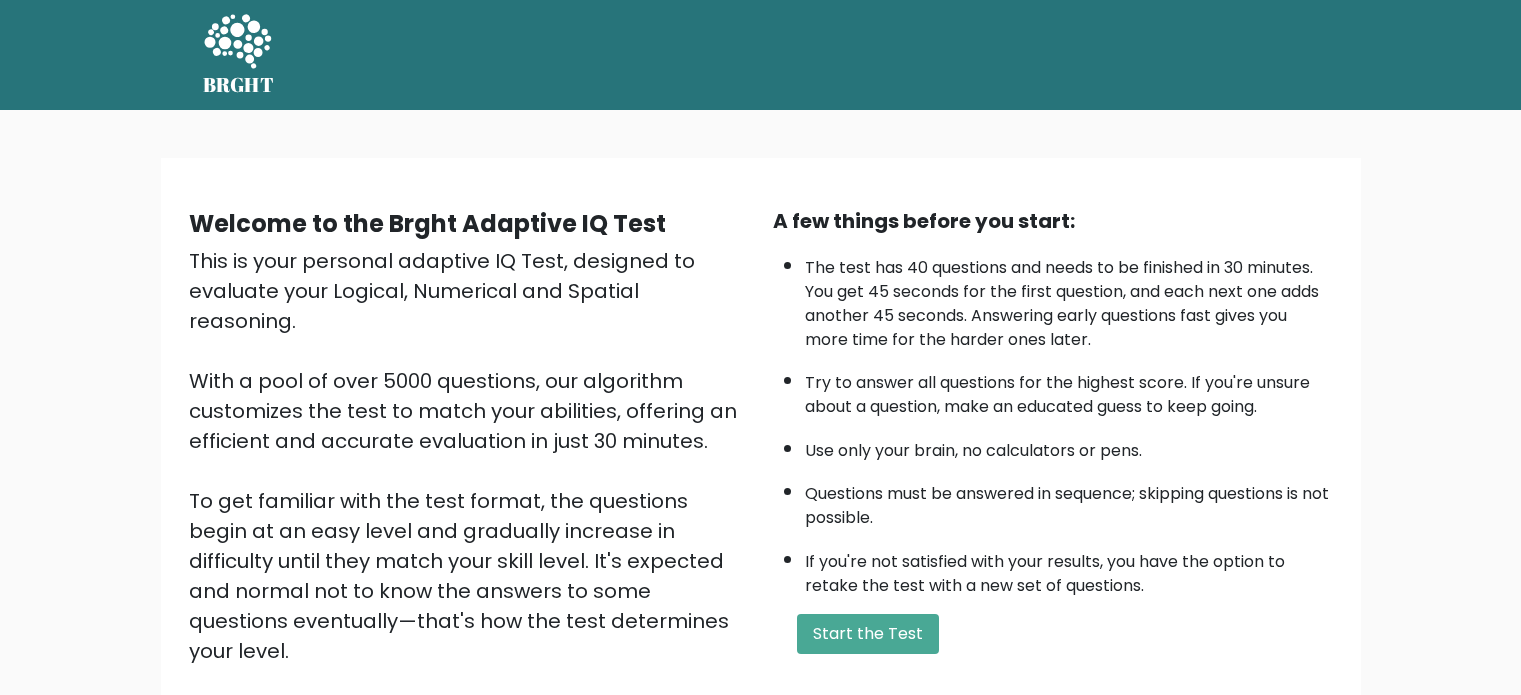 scroll, scrollTop: 0, scrollLeft: 0, axis: both 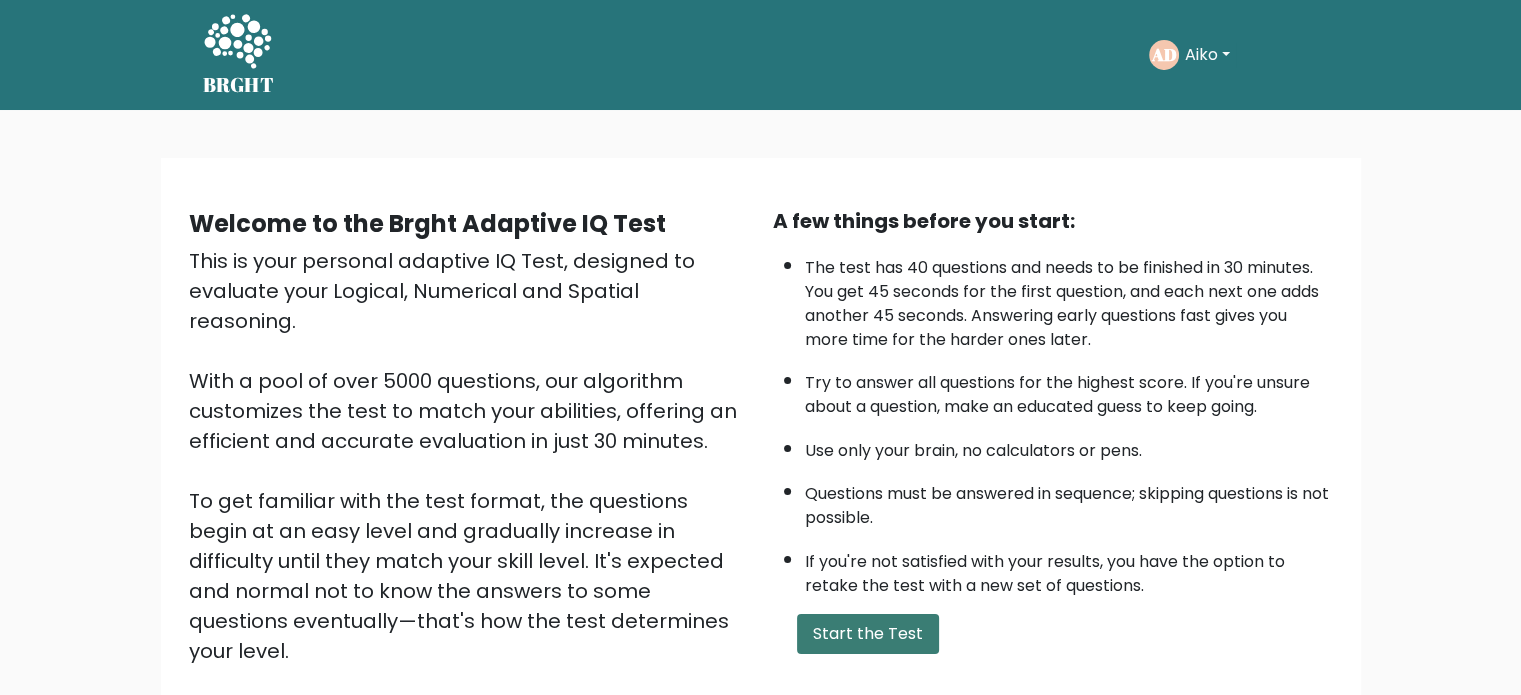 click on "Start the Test" at bounding box center (868, 634) 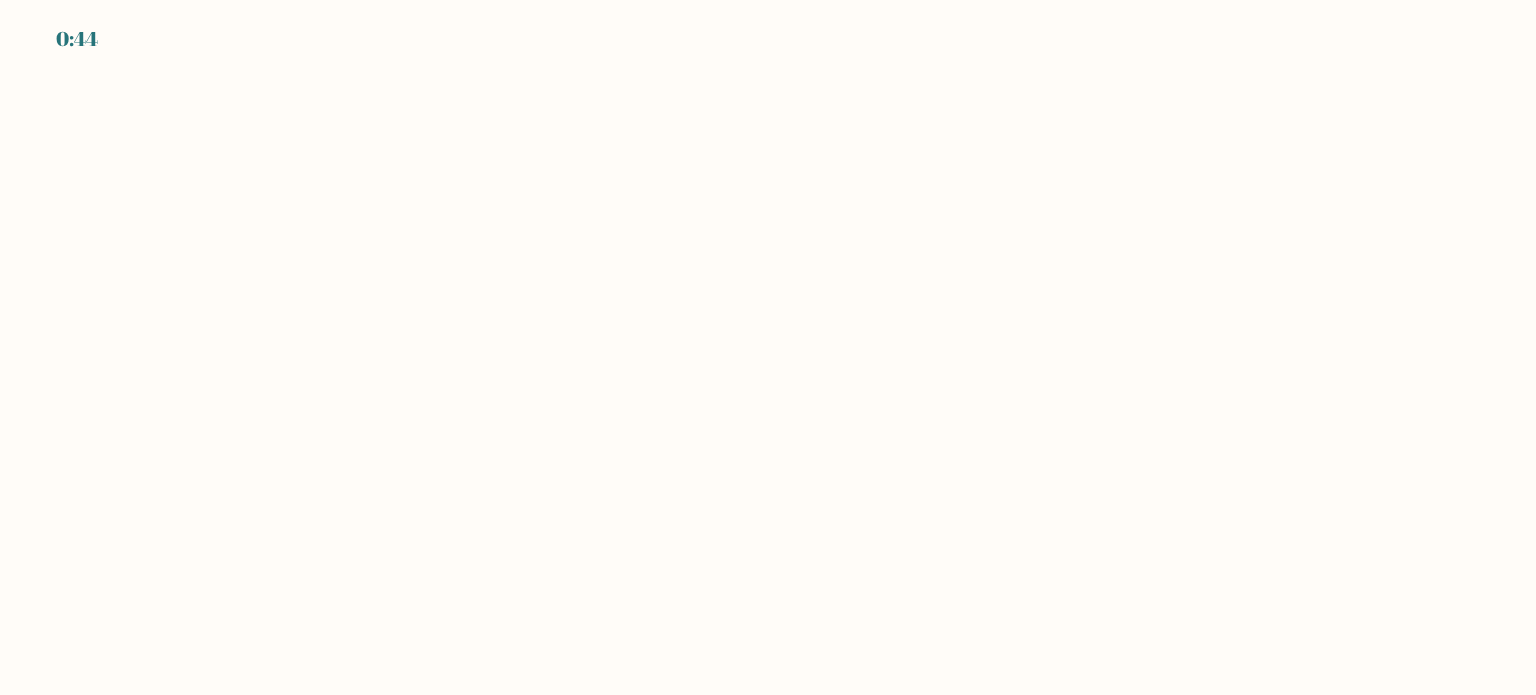 scroll, scrollTop: 0, scrollLeft: 0, axis: both 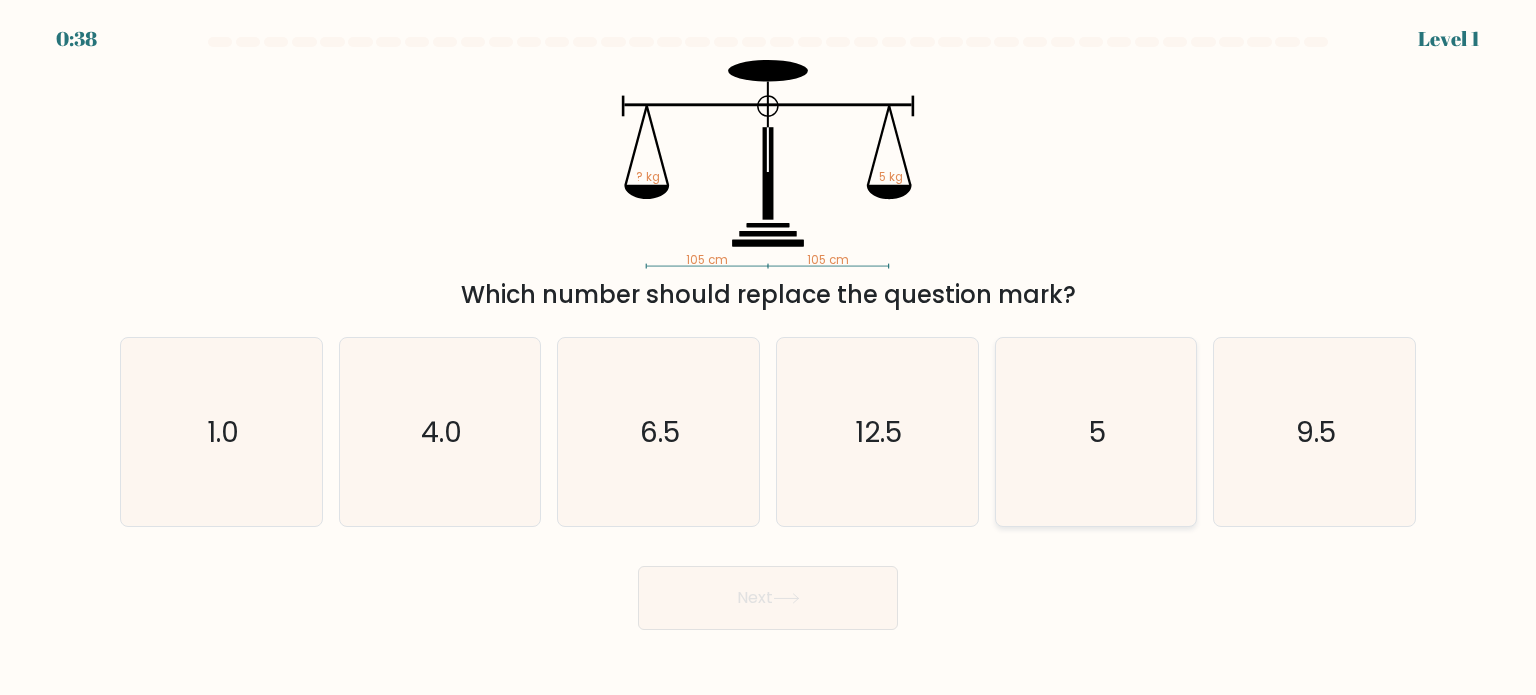 click on "5" 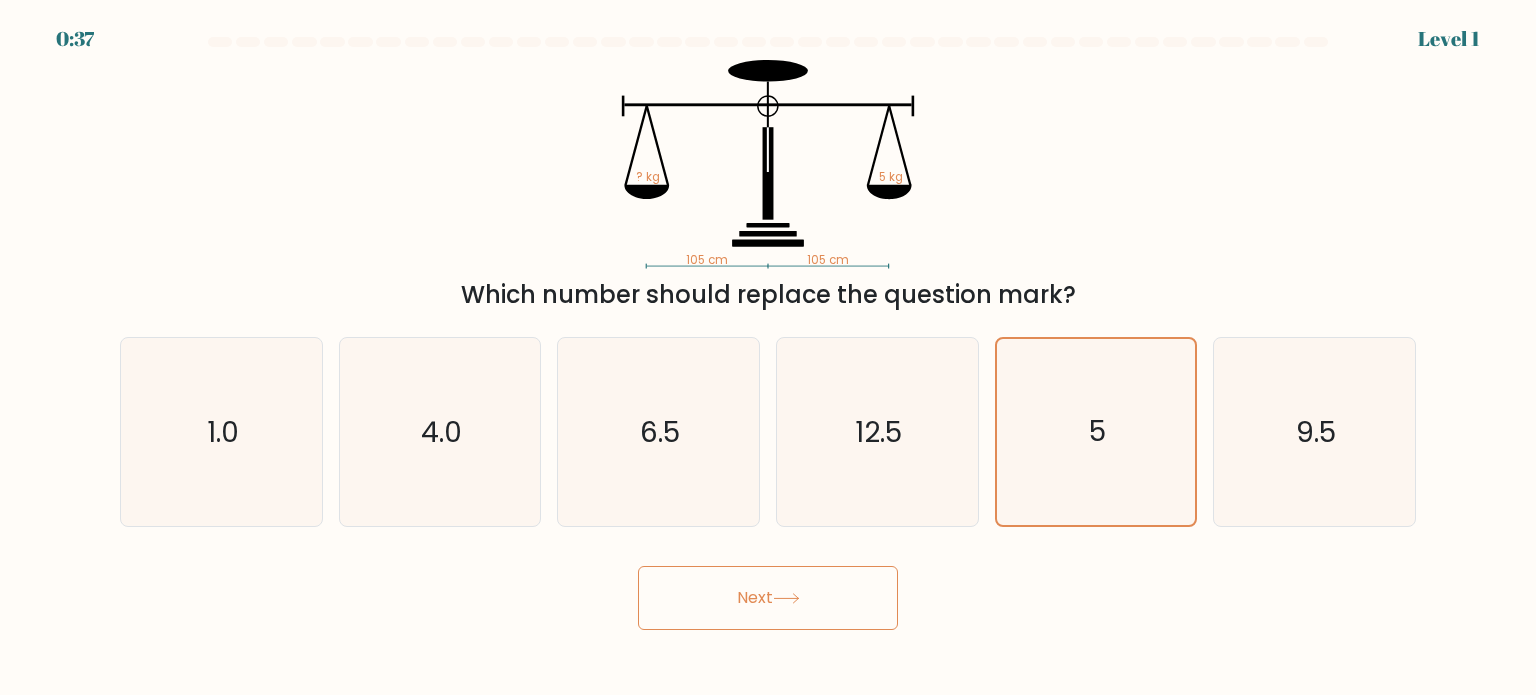 click on "Next" at bounding box center [768, 598] 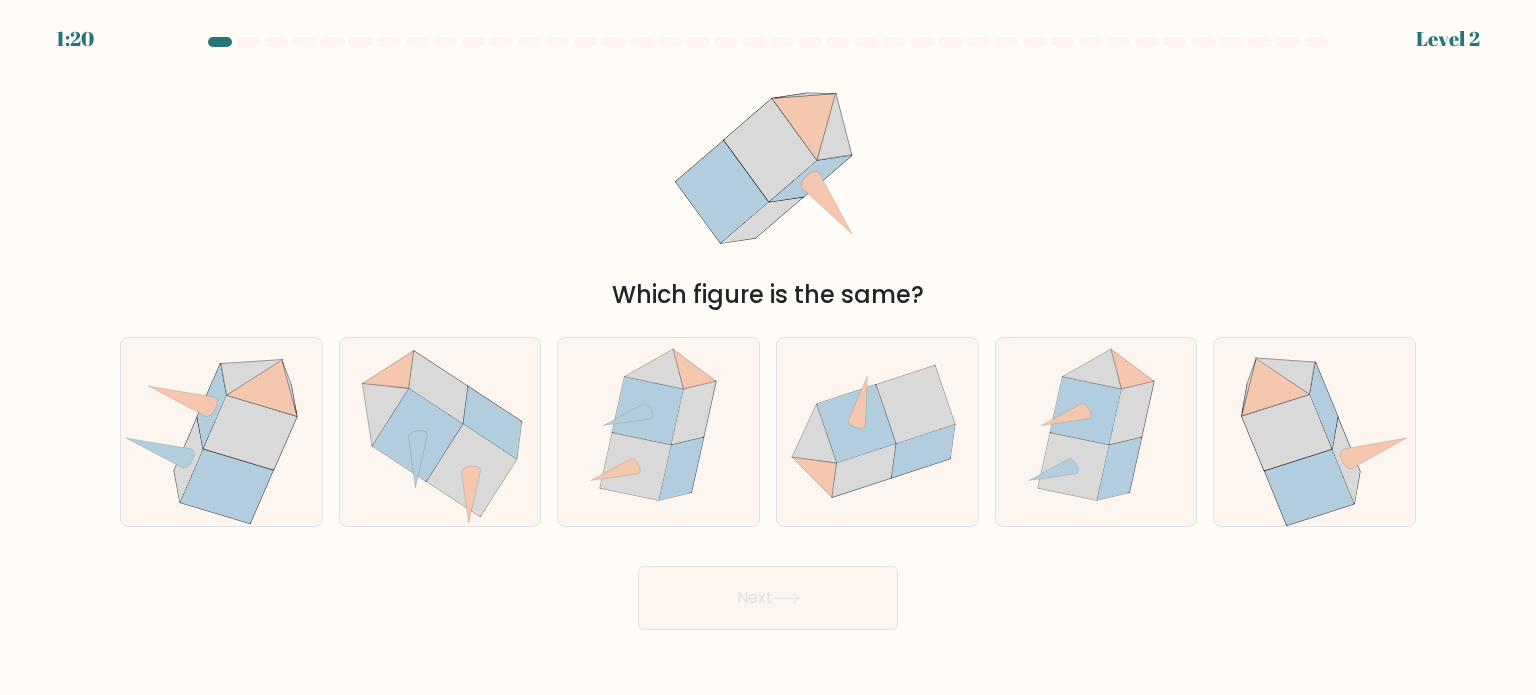 type 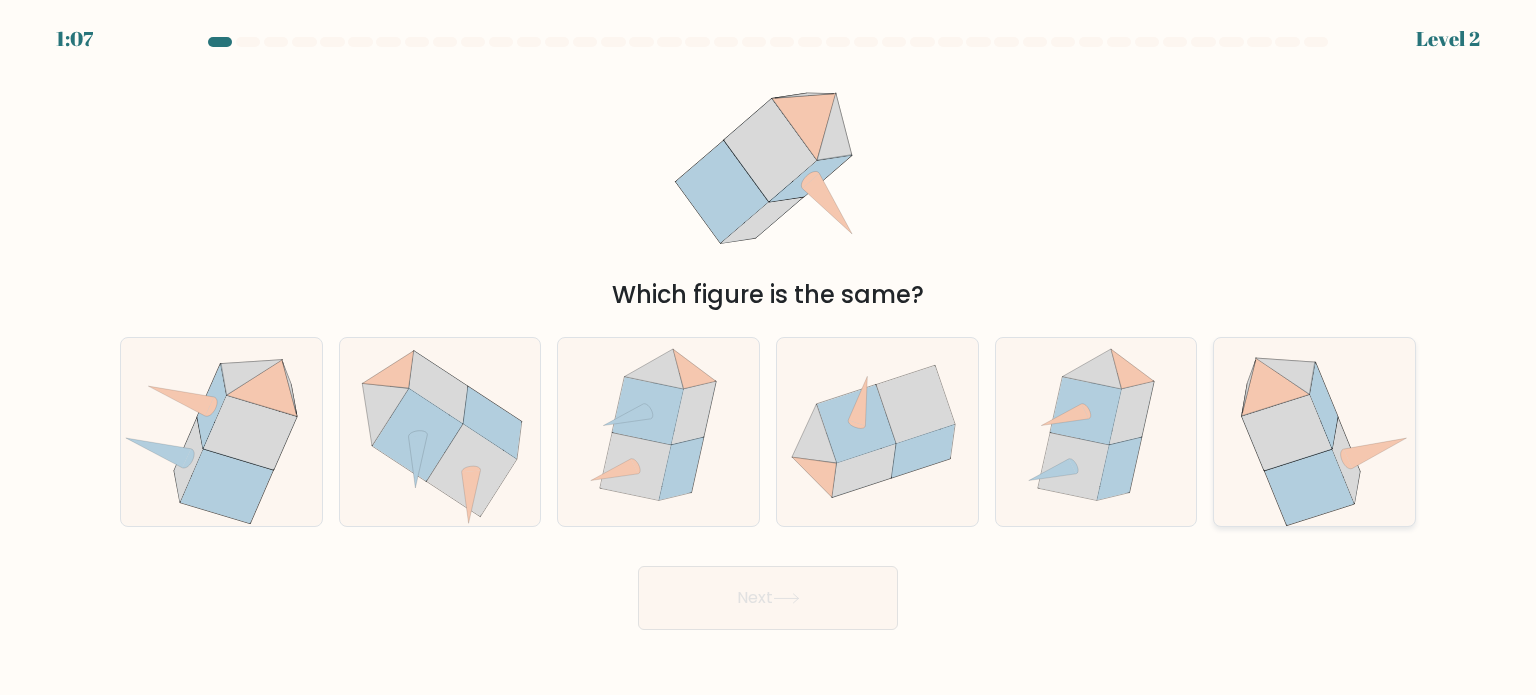 click 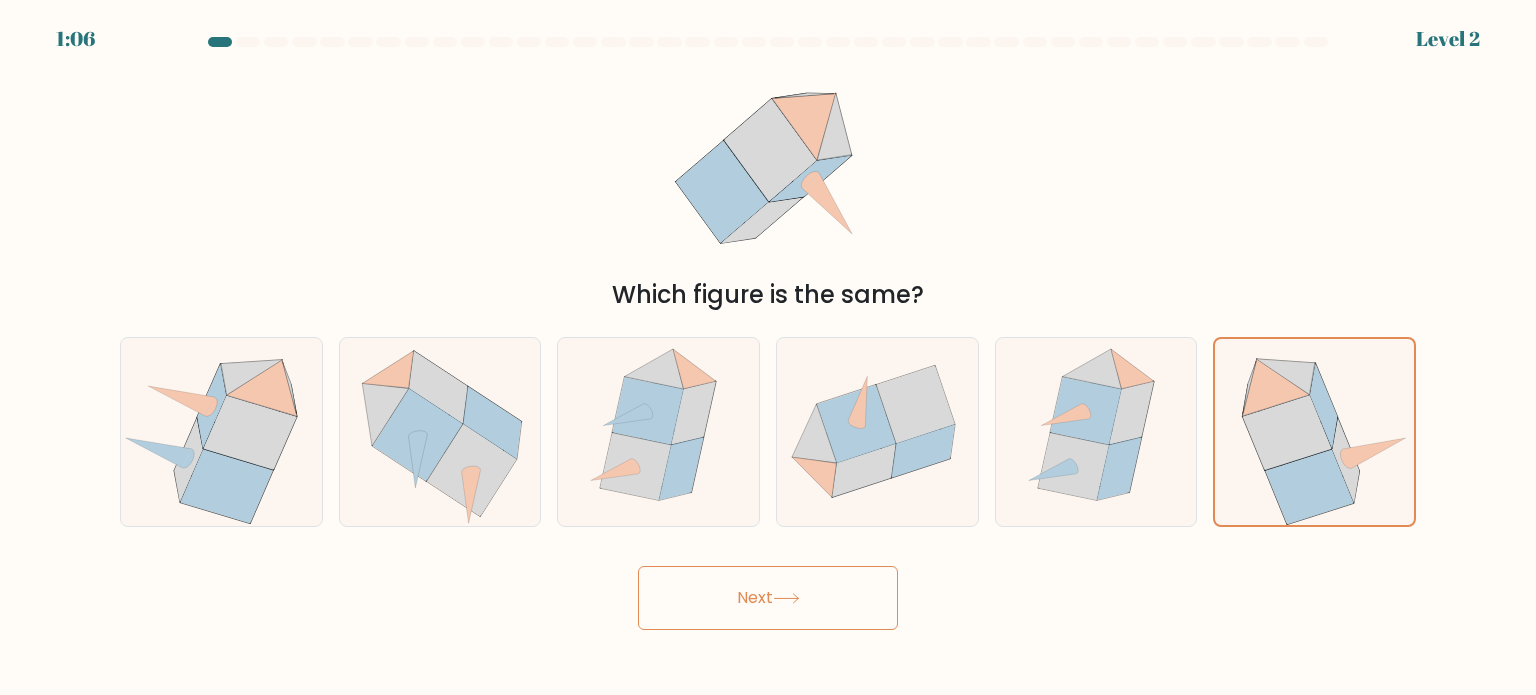 click on "Next" at bounding box center (768, 598) 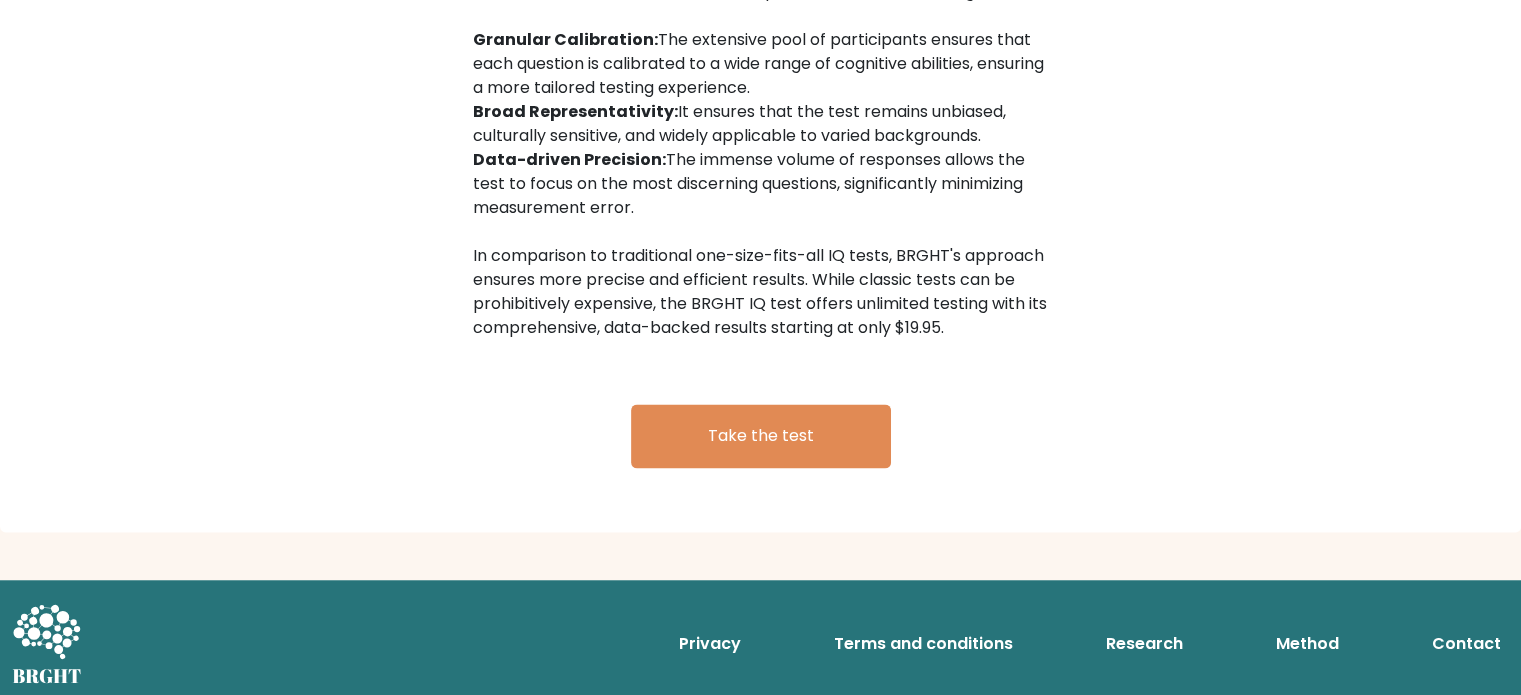 scroll, scrollTop: 3305, scrollLeft: 0, axis: vertical 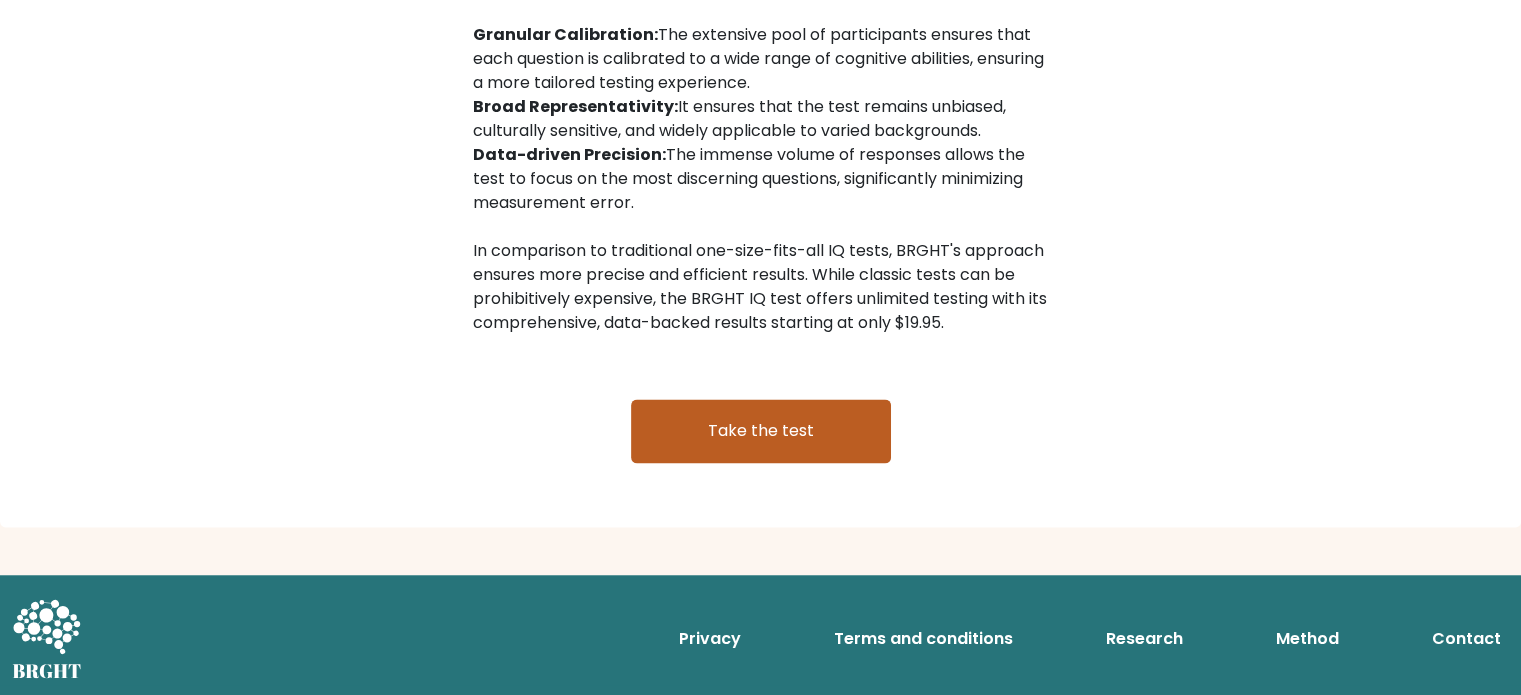 click on "Take the test" at bounding box center [761, 431] 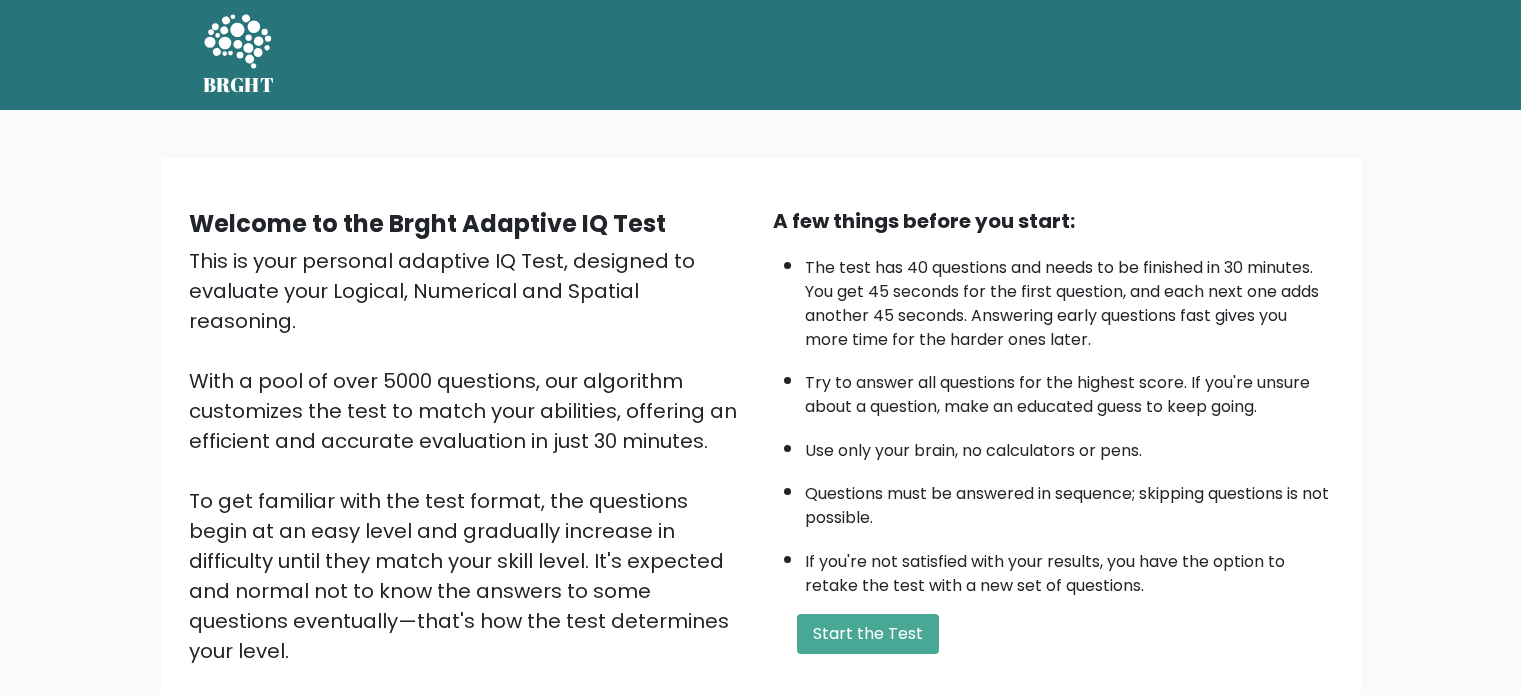 scroll, scrollTop: 0, scrollLeft: 0, axis: both 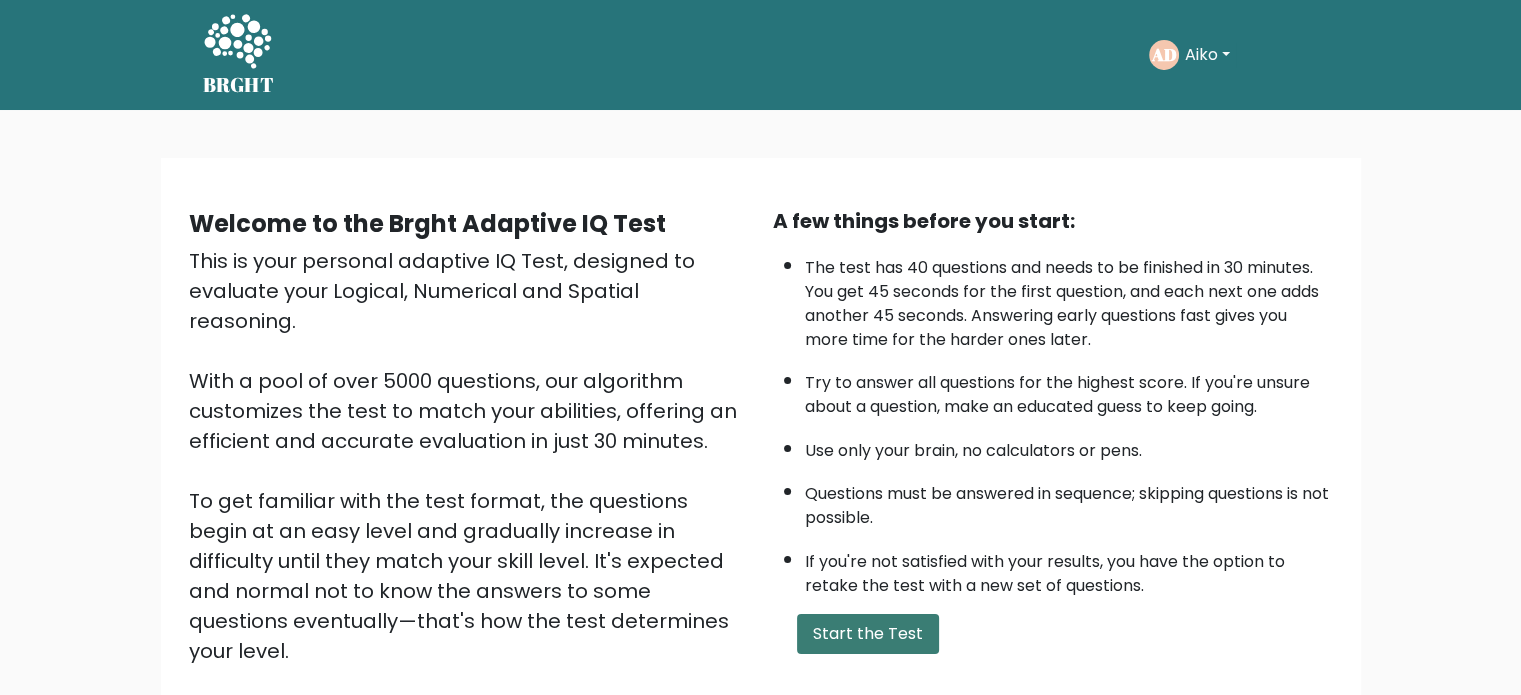 click on "A few things before you start:
The test has 40 questions and needs to be finished in 30 minutes. You get 45 seconds for the first question, and each next one adds another 45 seconds. Answering early questions fast gives you more time for the harder ones later.
Try to answer all questions for the highest score. If you're unsure about a question, make an educated guess to keep going.
Use only your brain, no calculators or pens.
Questions must be answered in sequence; skipping questions is not possible.
If you're not satisfied with your results, you have the option to retake the test with a new set of questions.
Start the Test" at bounding box center [1053, 466] 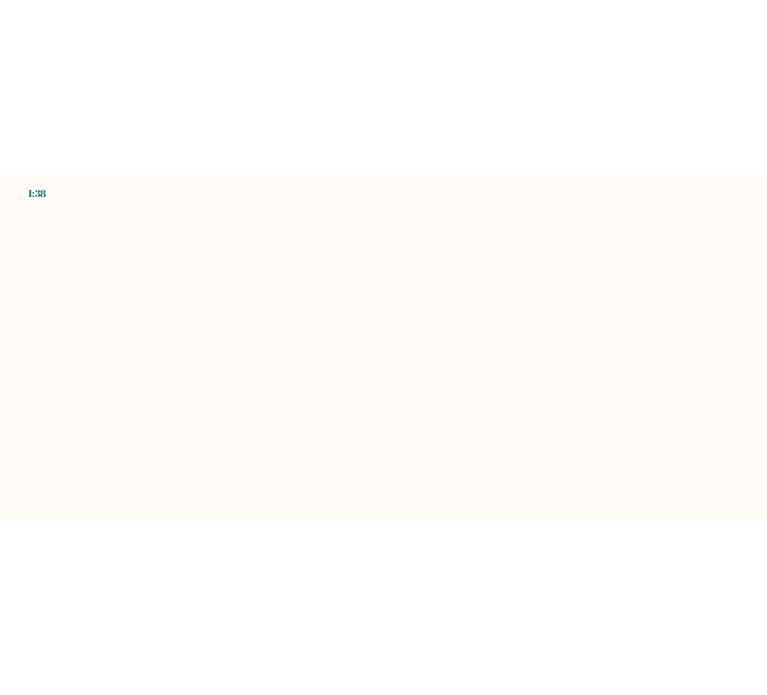 scroll, scrollTop: 0, scrollLeft: 0, axis: both 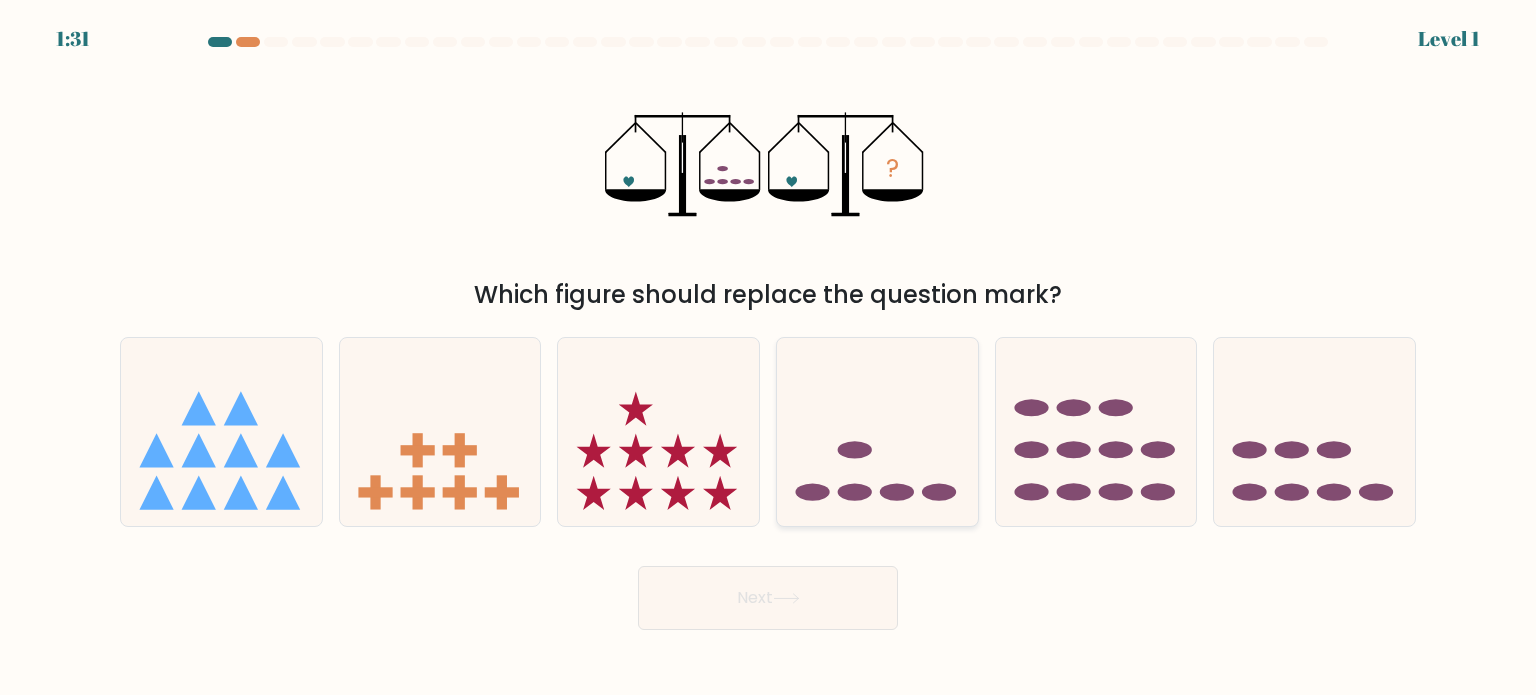click 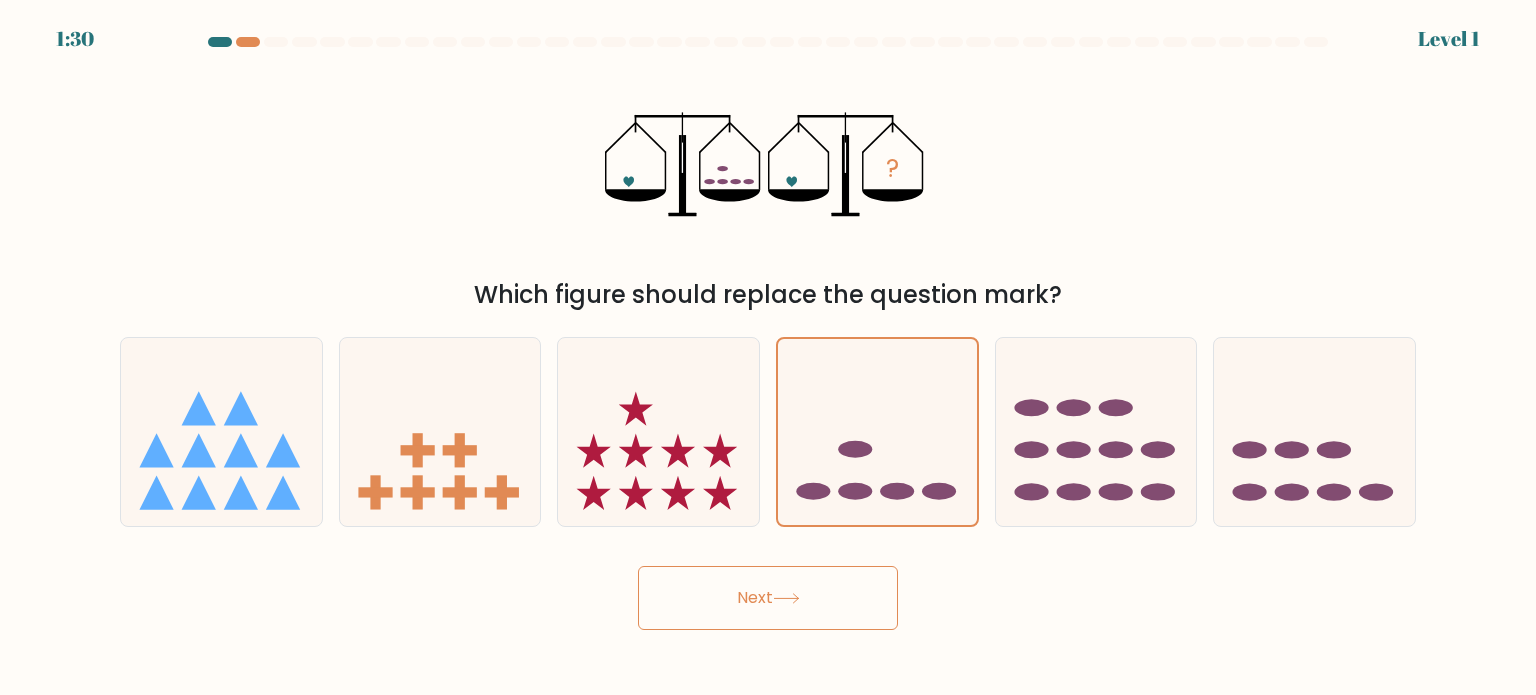 click on "Next" at bounding box center (768, 598) 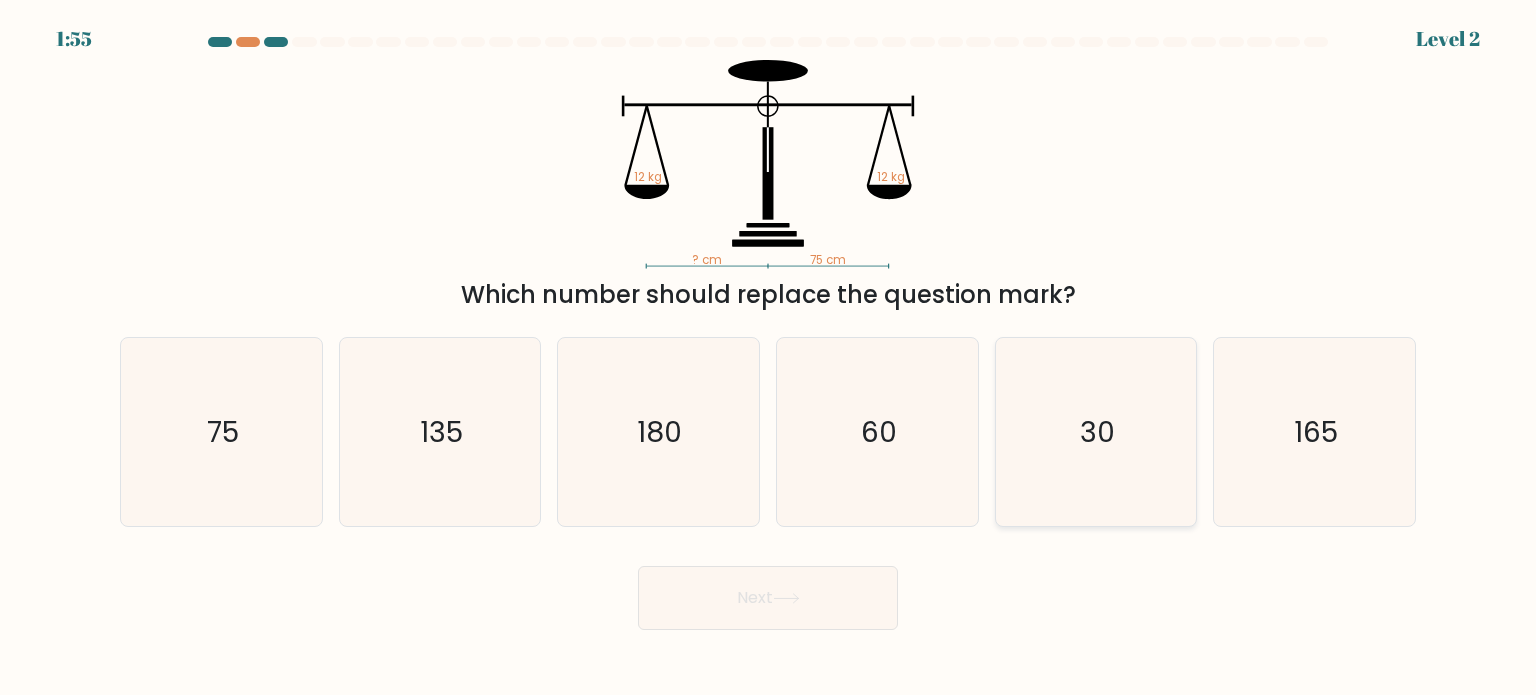 type 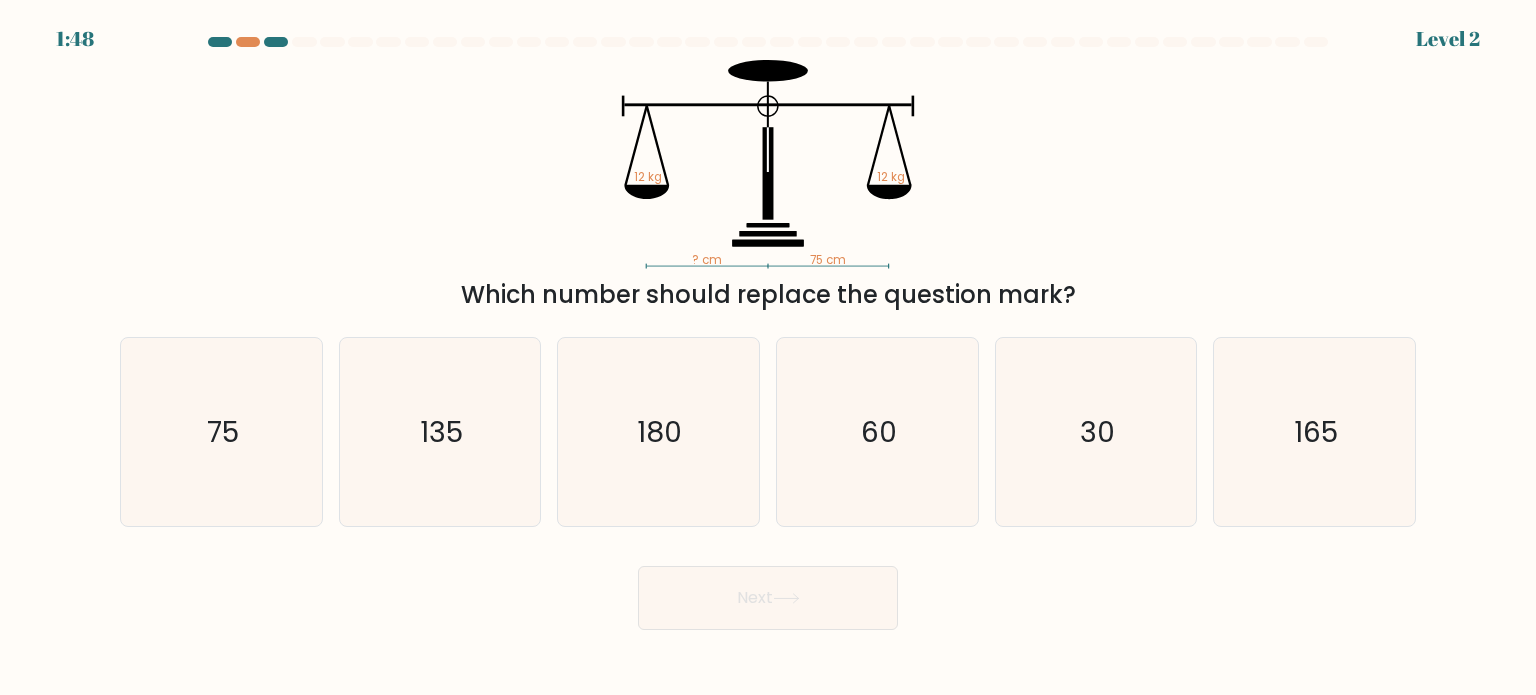 click on "[TIME]
Level [NUMBER]" at bounding box center [768, 347] 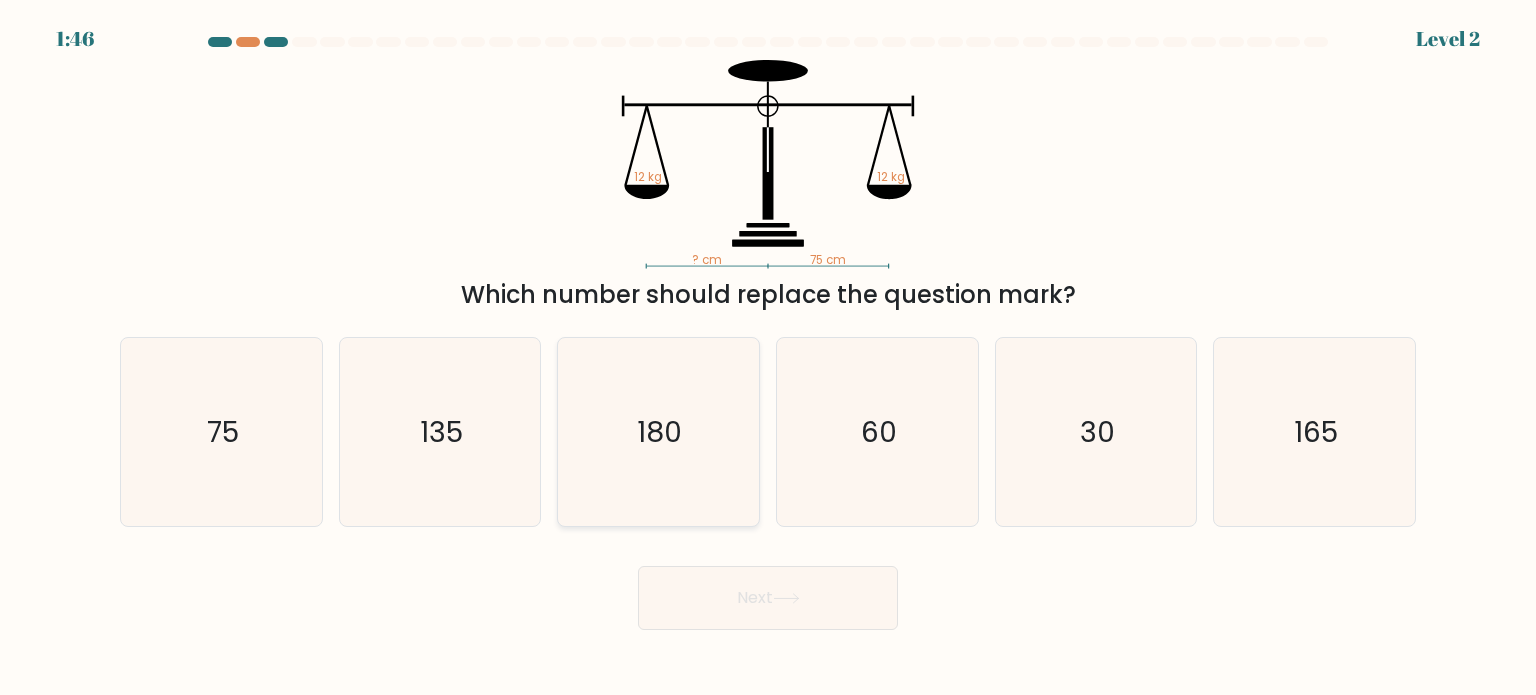 click on "180" 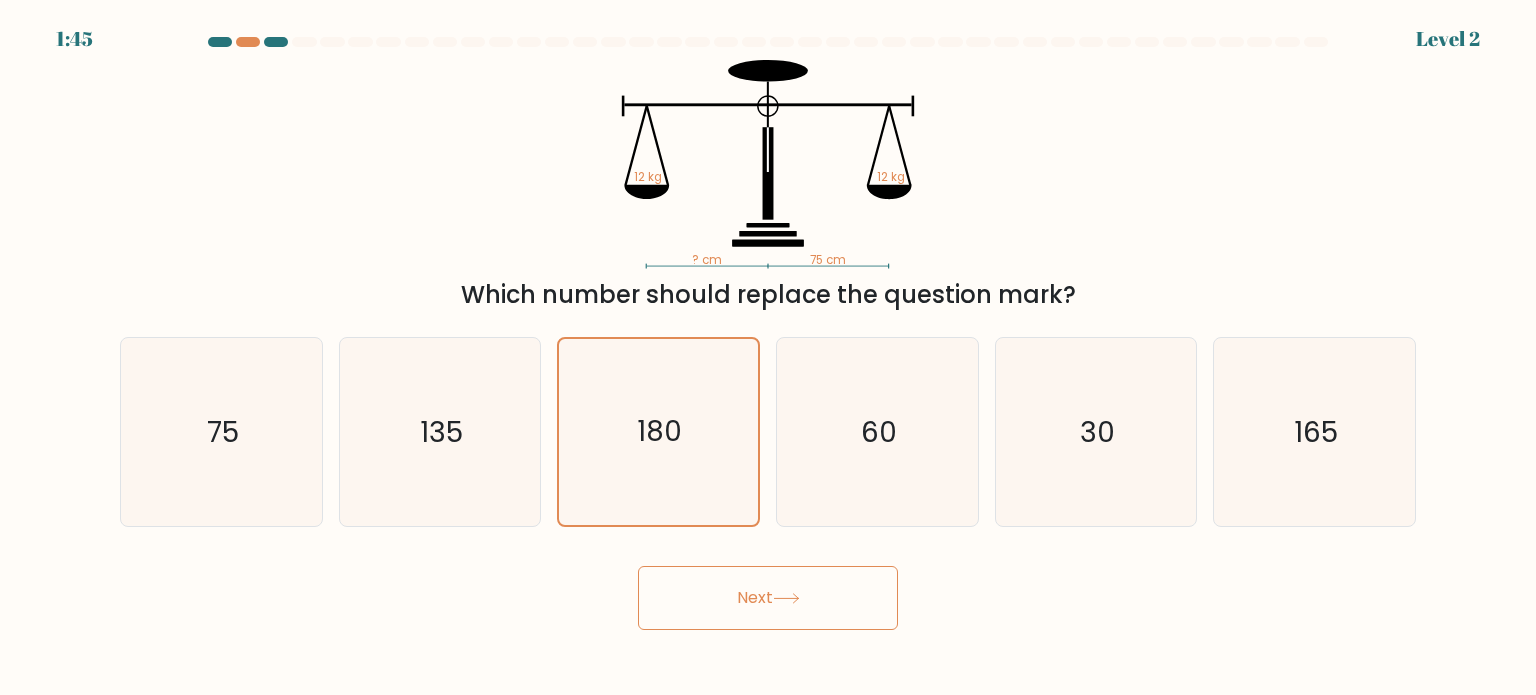 click on "Next" at bounding box center [768, 598] 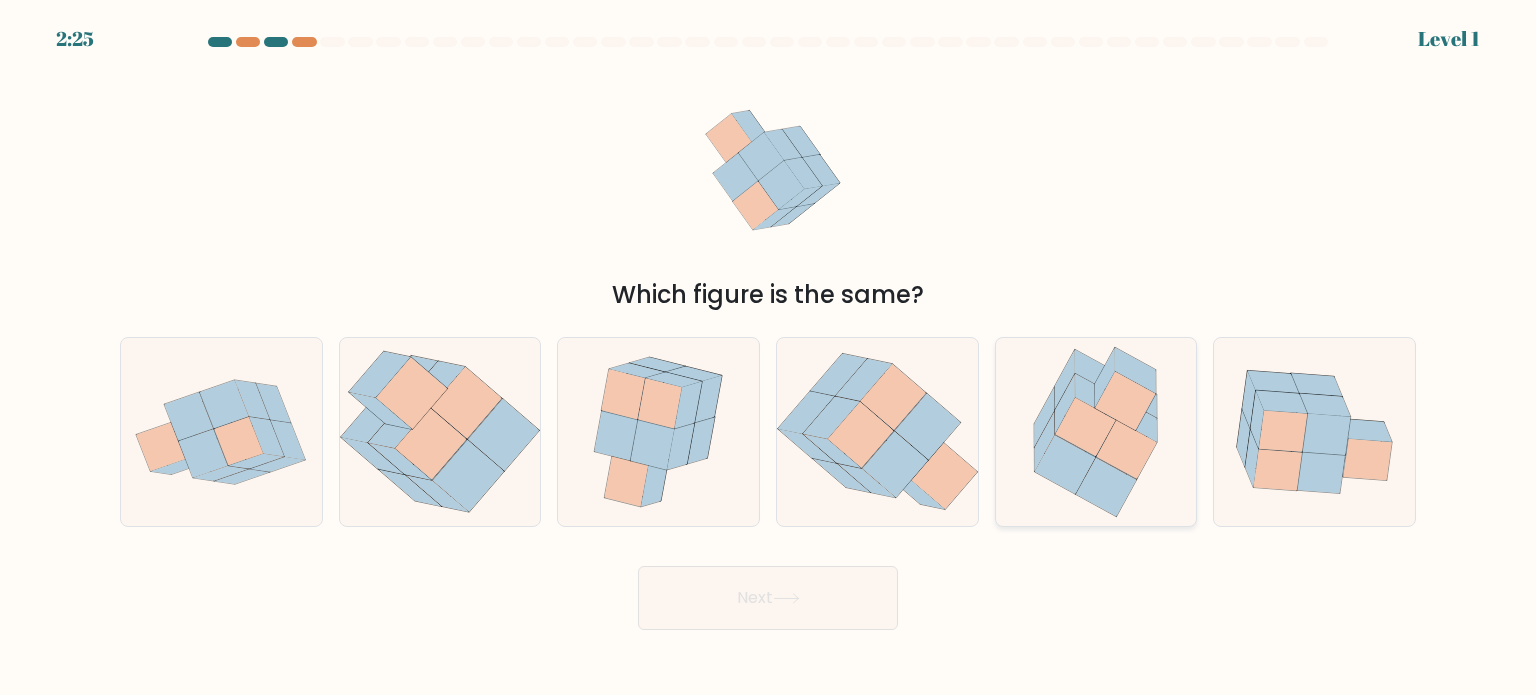 click 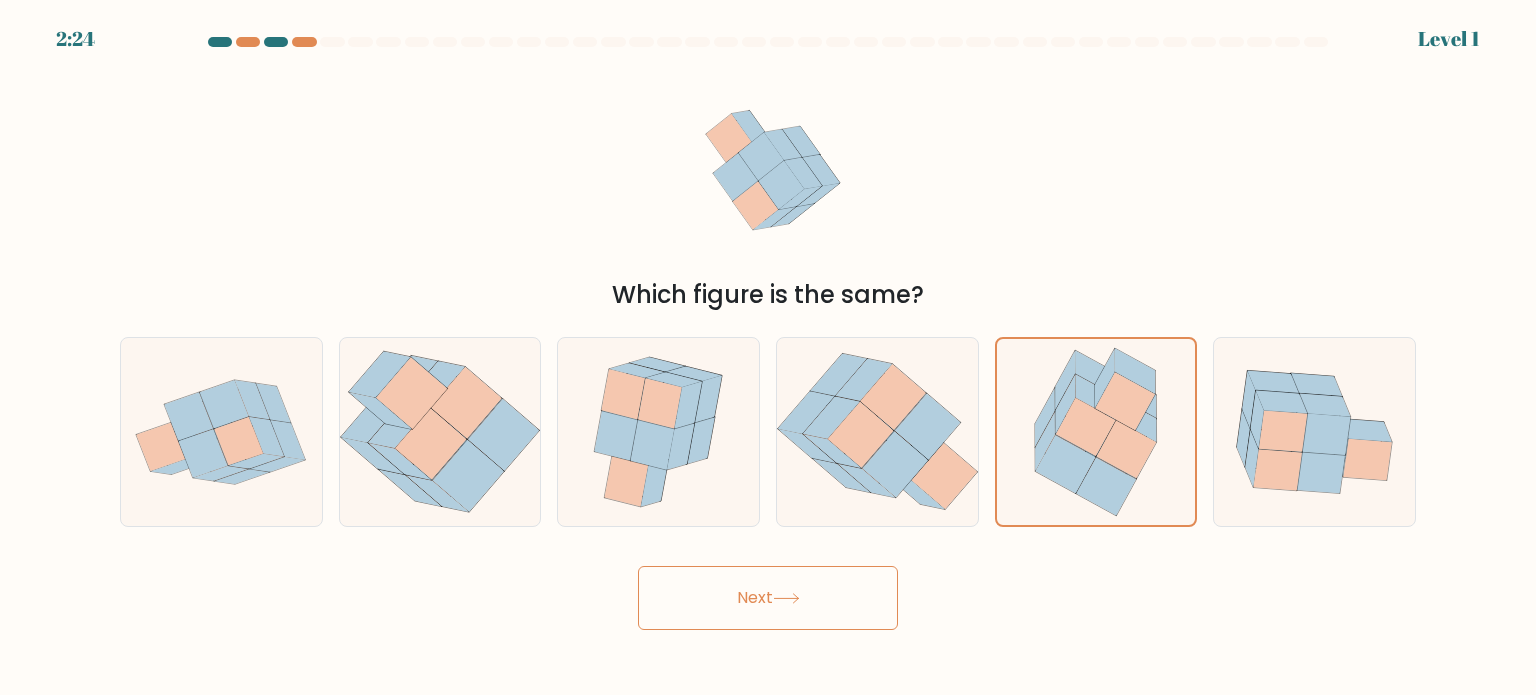 click on "Next" at bounding box center [768, 598] 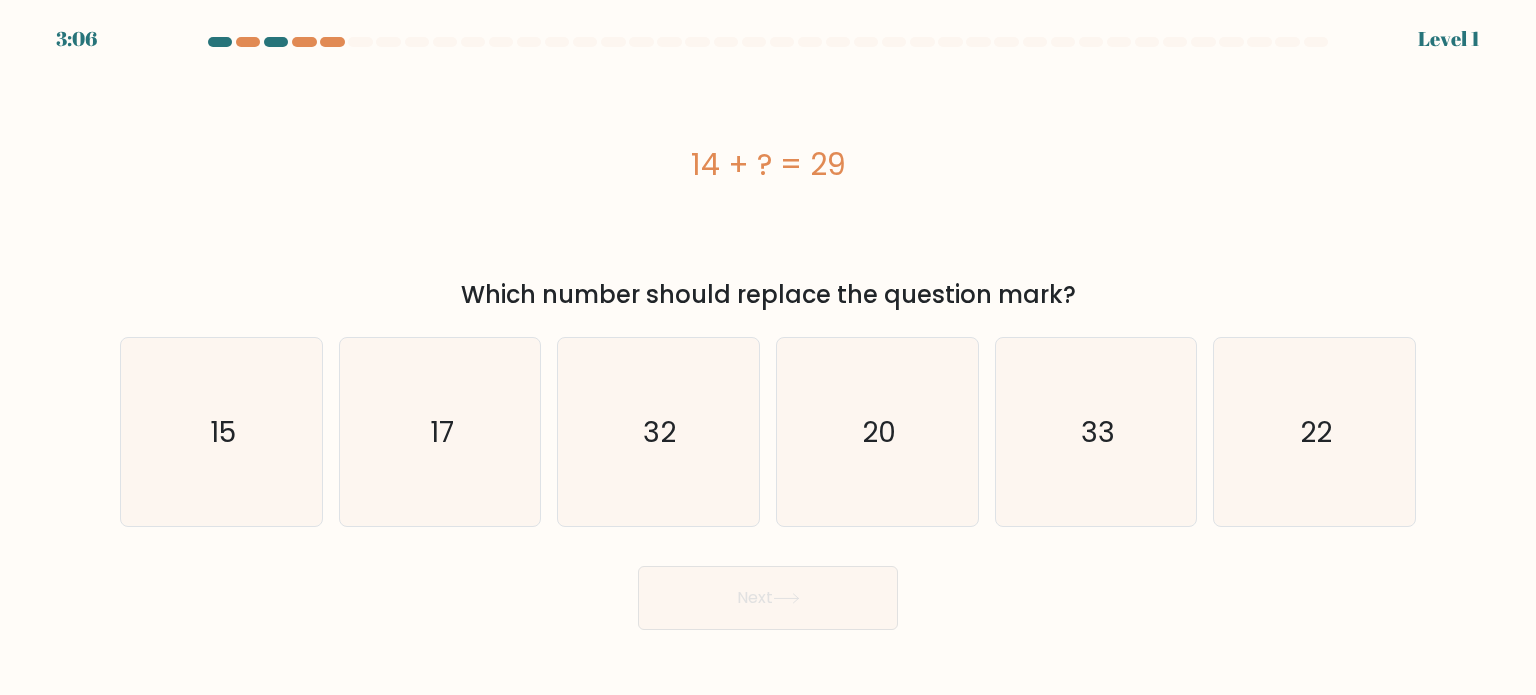 drag, startPoint x: 677, startPoint y: 156, endPoint x: 969, endPoint y: 152, distance: 292.0274 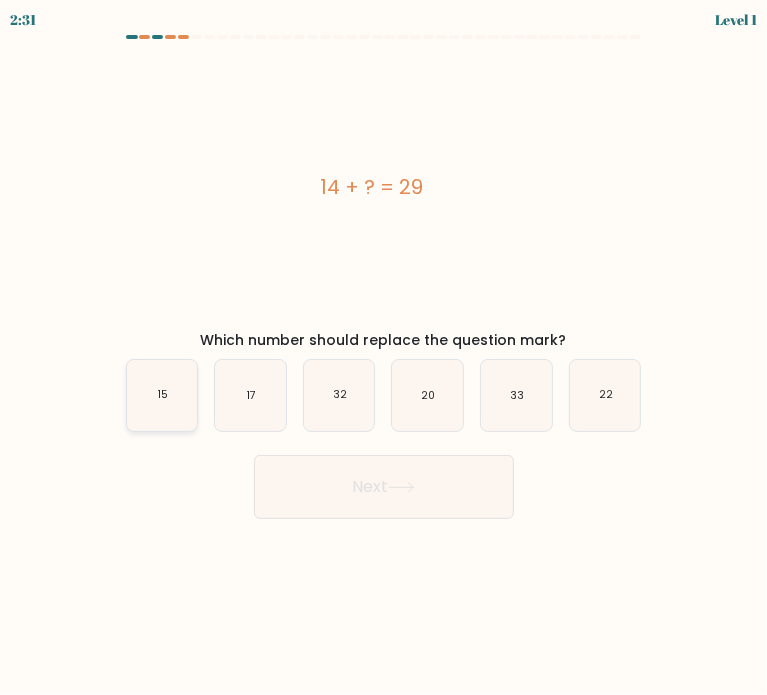 click on "15" 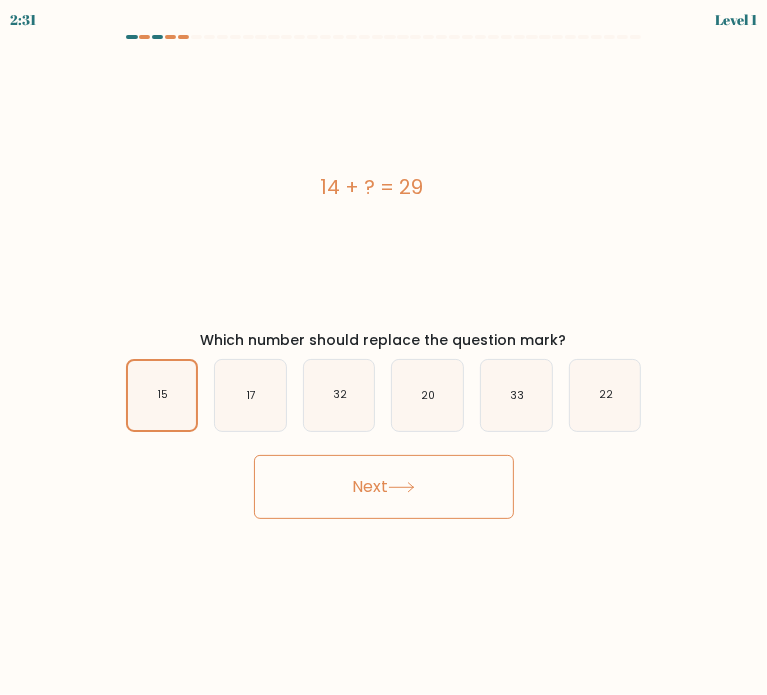 click on "Next" at bounding box center (384, 487) 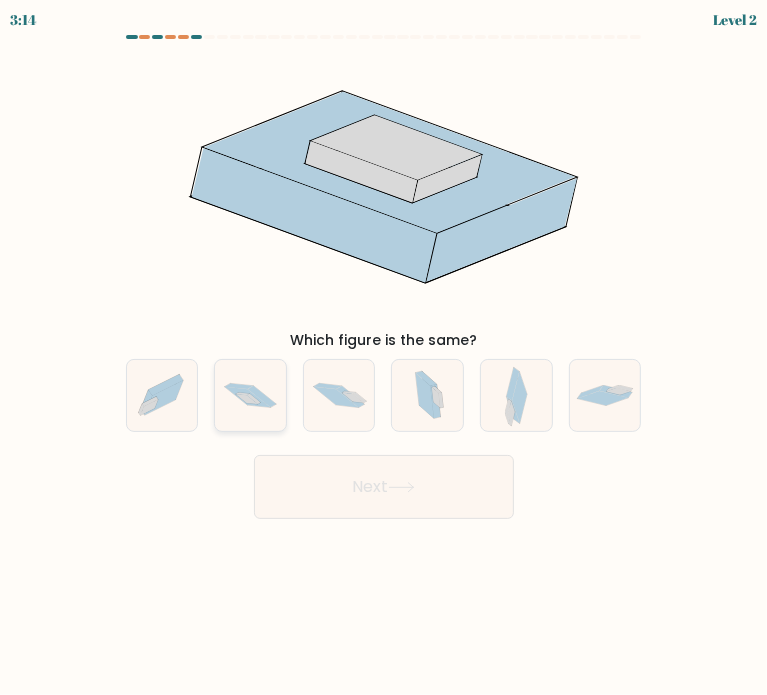 click 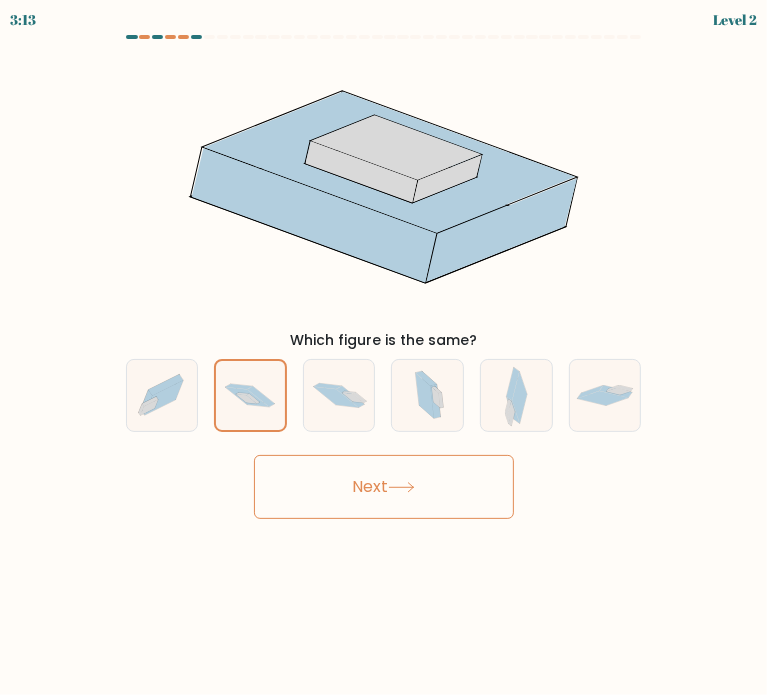 click 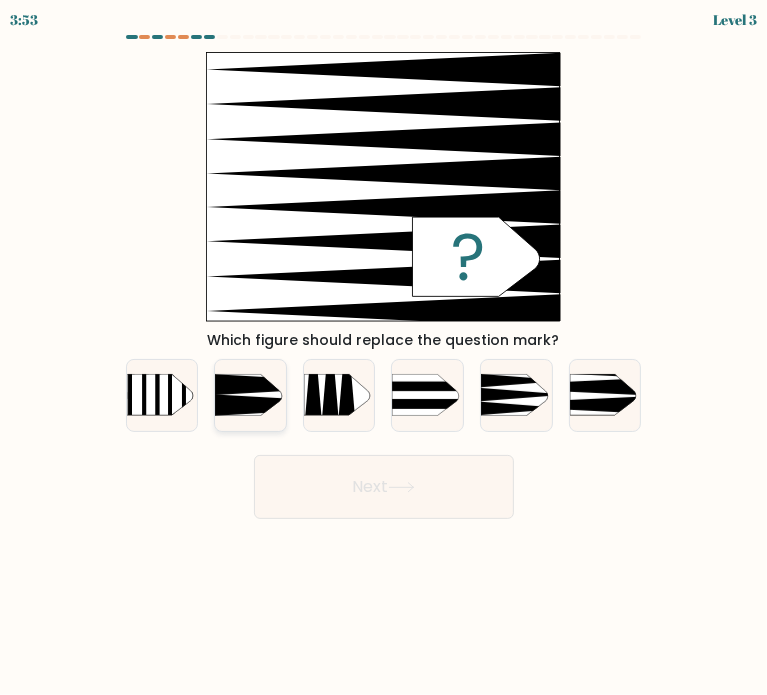 click 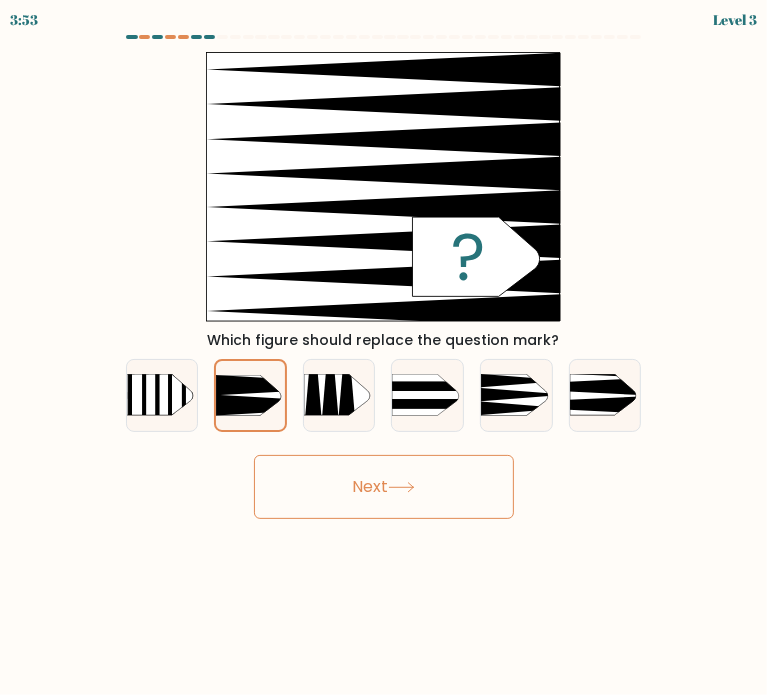 click on "Next" at bounding box center [384, 487] 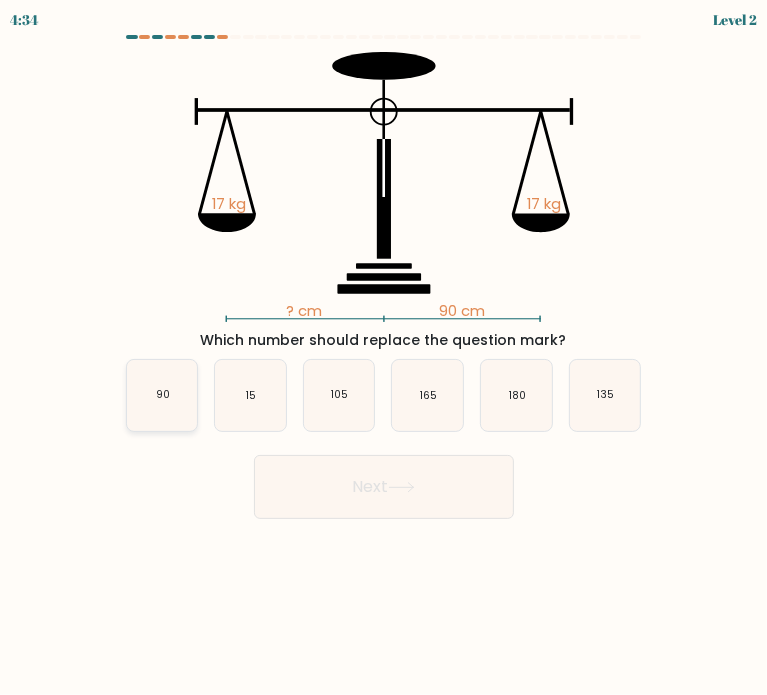 click on "90" 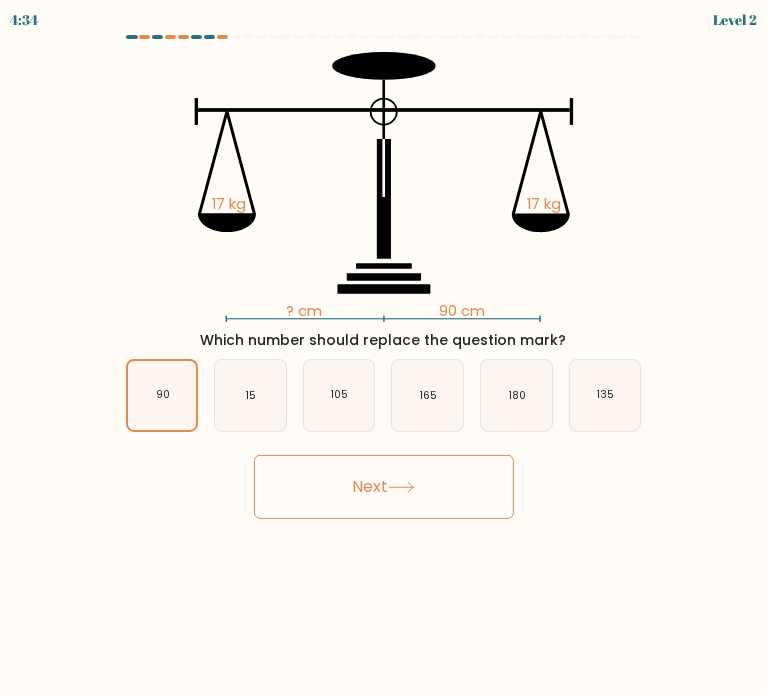 click on "Next" at bounding box center (384, 487) 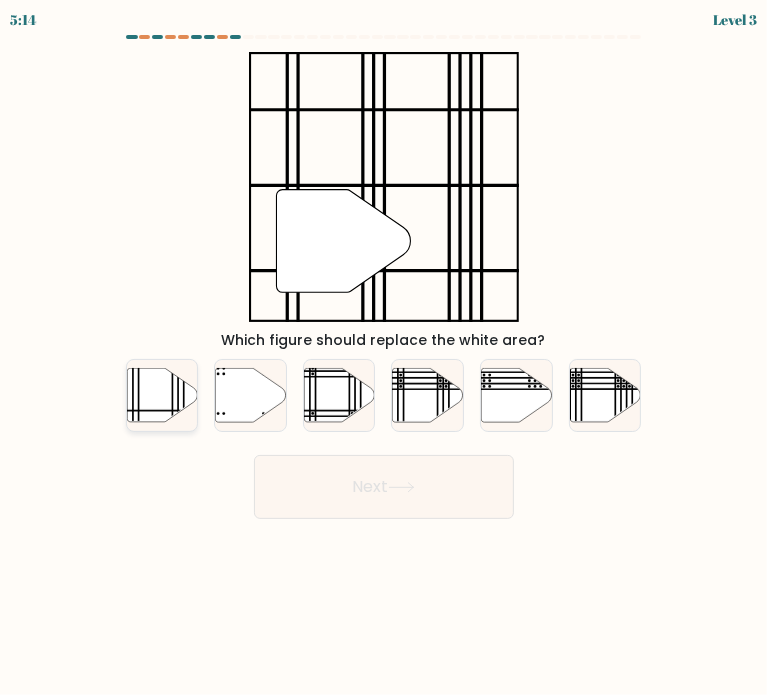 click 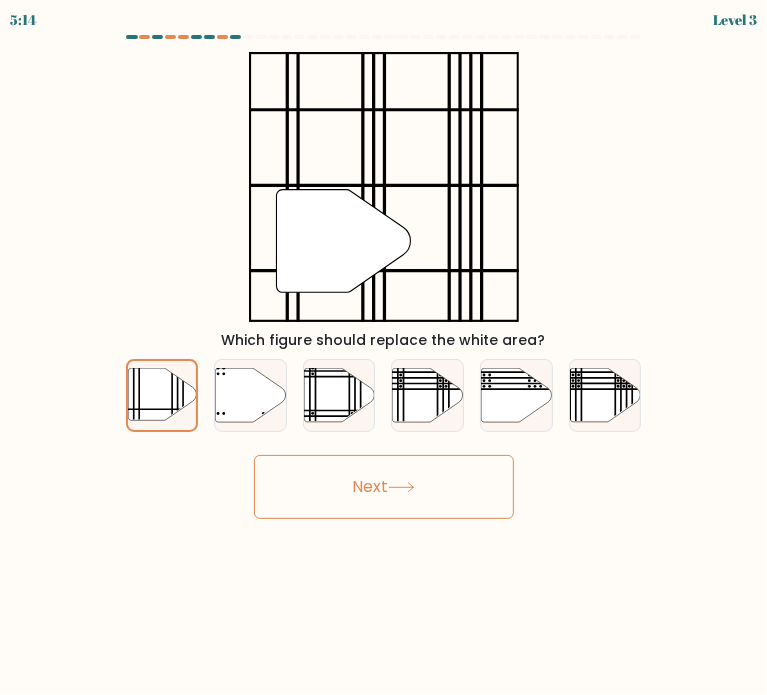 click on "Next" at bounding box center [384, 487] 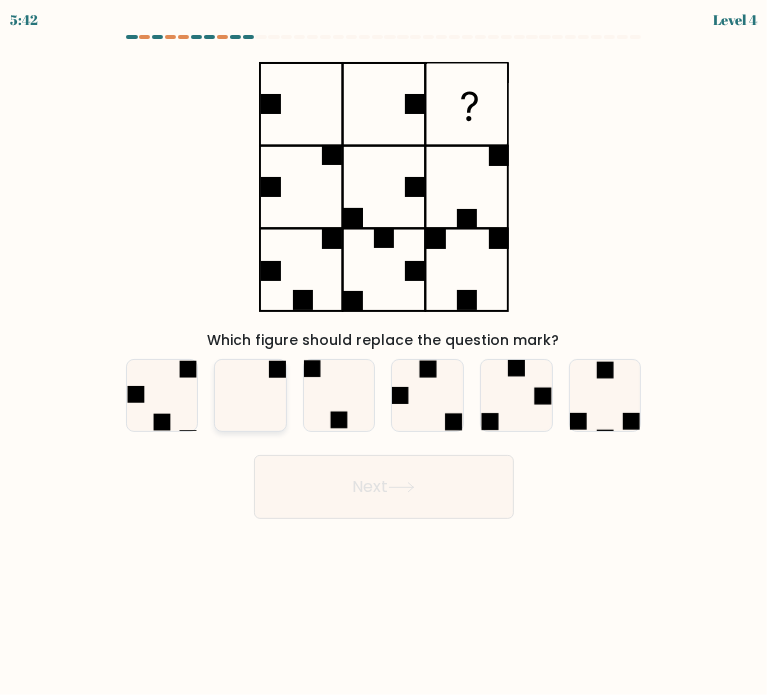 click 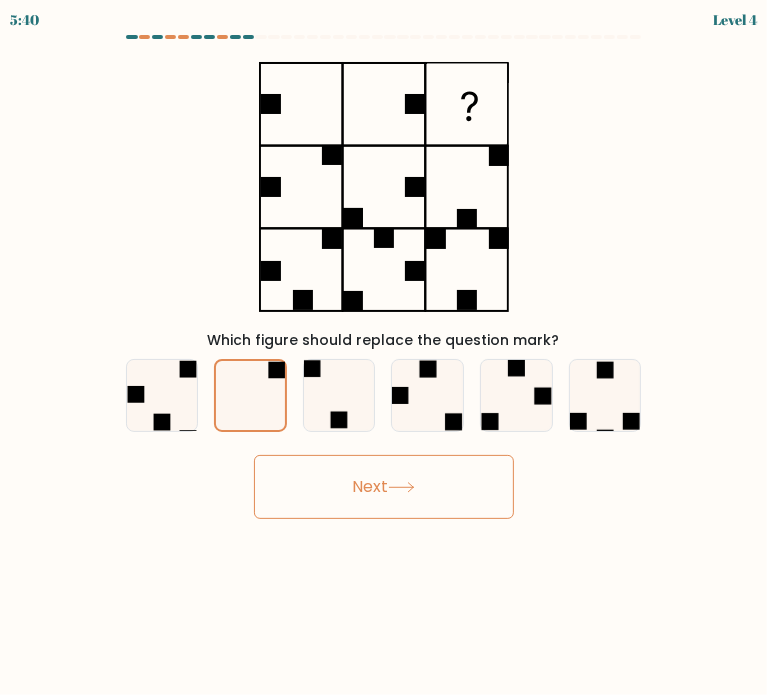 click on "Next" at bounding box center (384, 487) 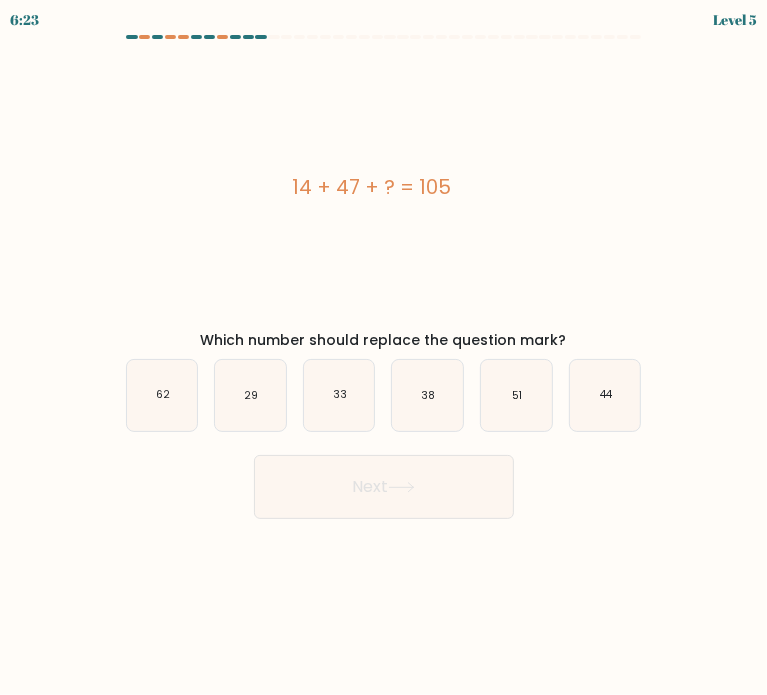 drag, startPoint x: 276, startPoint y: 183, endPoint x: 511, endPoint y: 191, distance: 235.13612 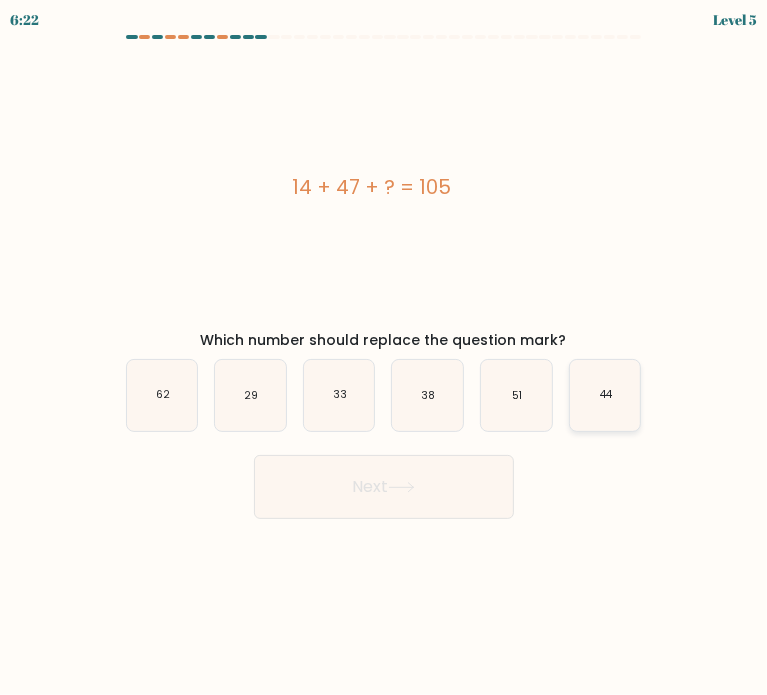 copy on "14 + 47 + ? = 105" 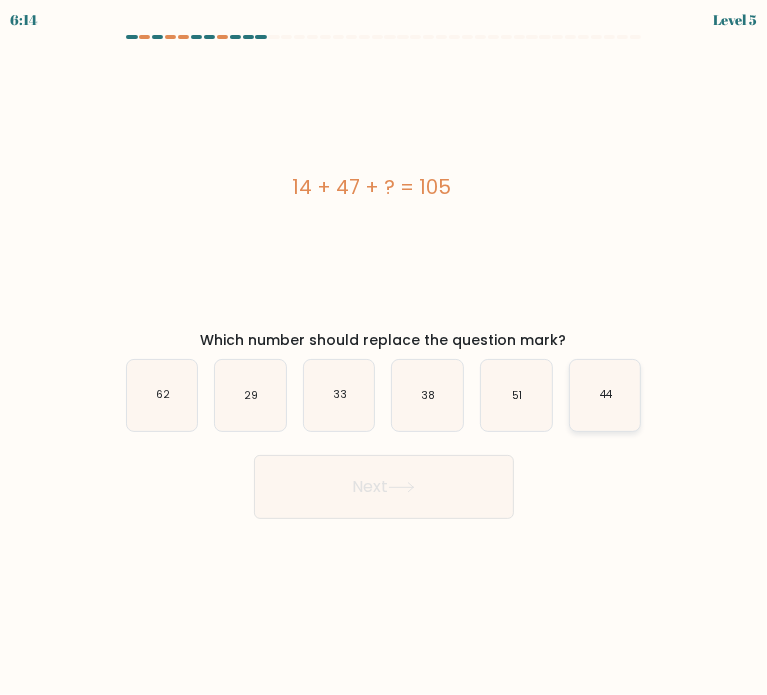 click on "44" 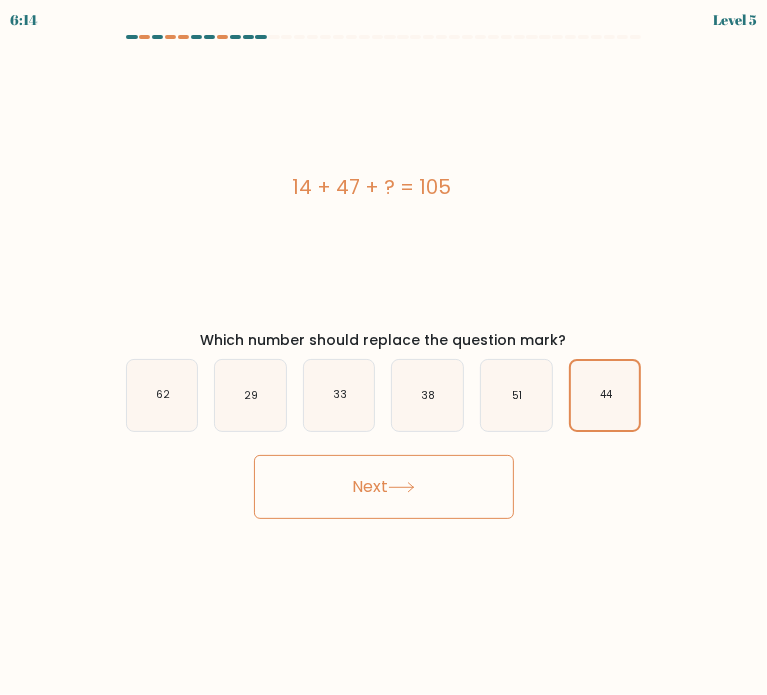 click on "Next" at bounding box center (384, 487) 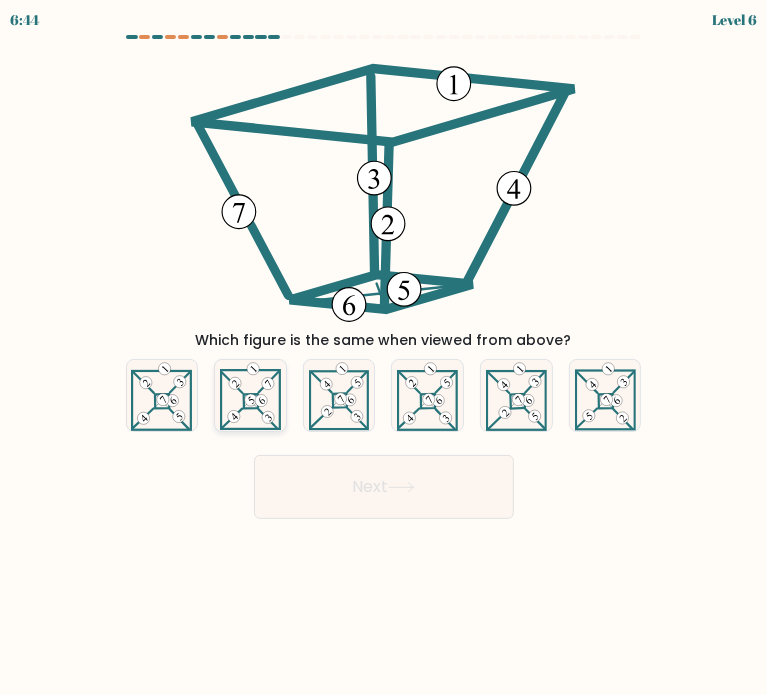 click 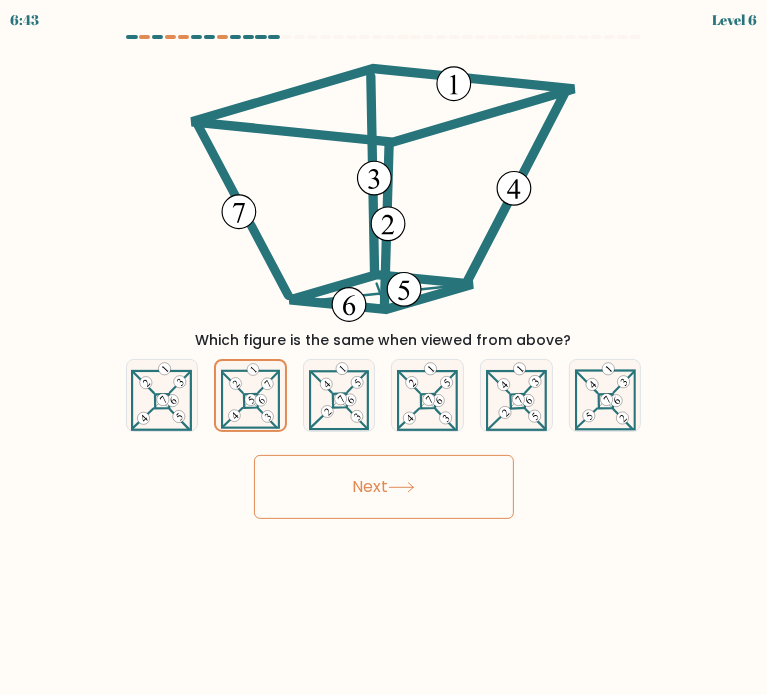 click on "Next" at bounding box center [384, 487] 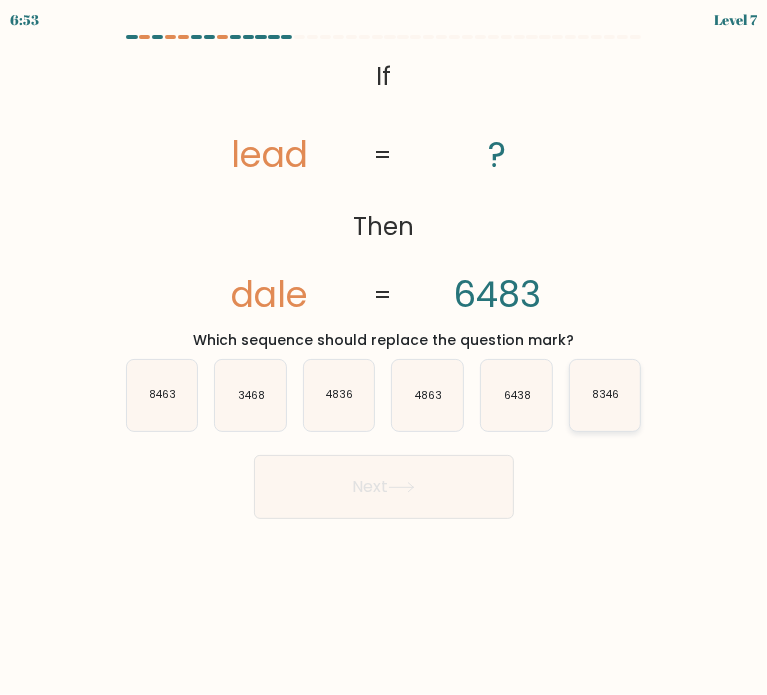 click on "8346" 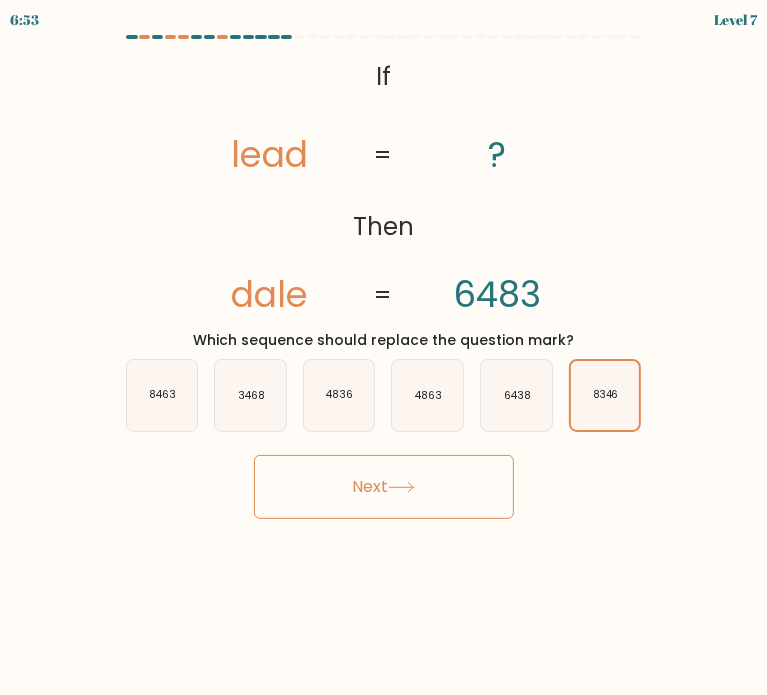click on "Next" at bounding box center (384, 487) 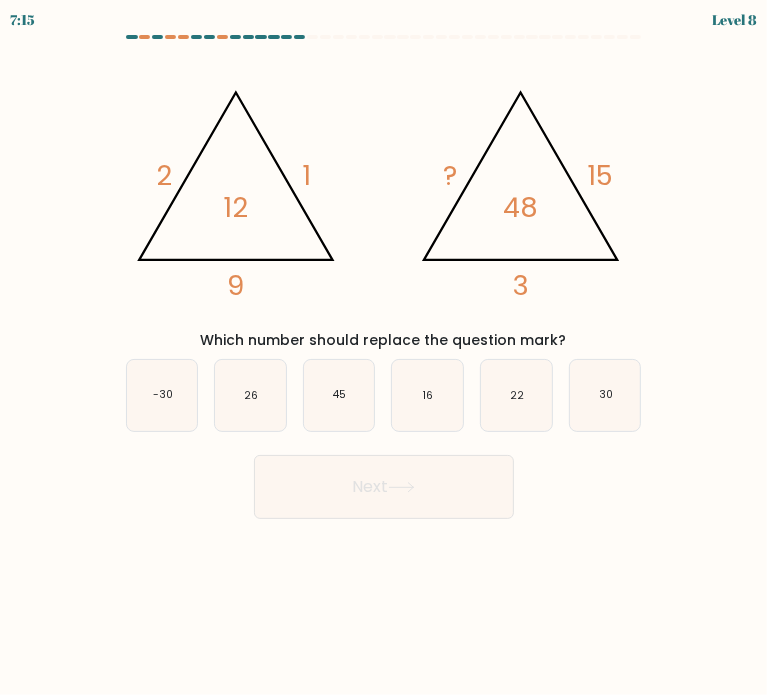 type 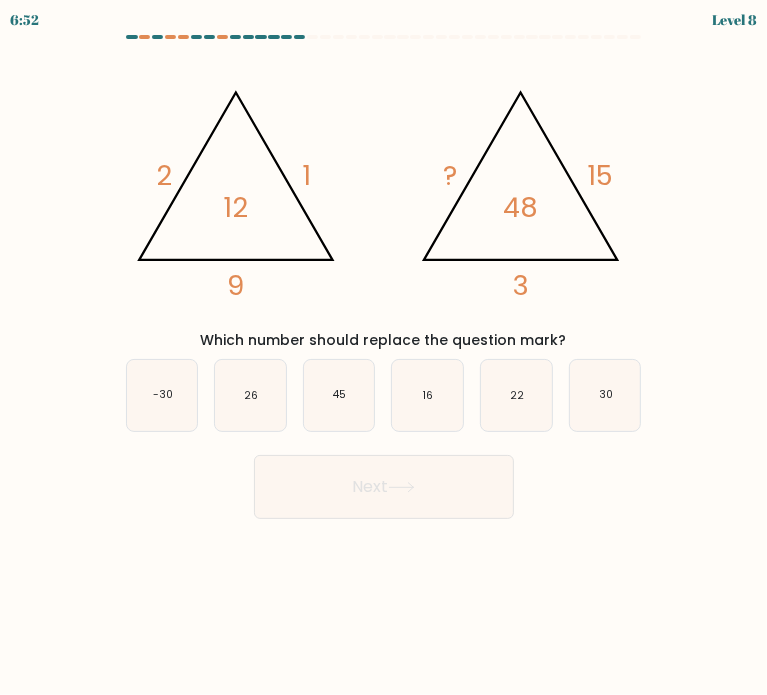 drag, startPoint x: 620, startPoint y: 394, endPoint x: 568, endPoint y: 416, distance: 56.462376 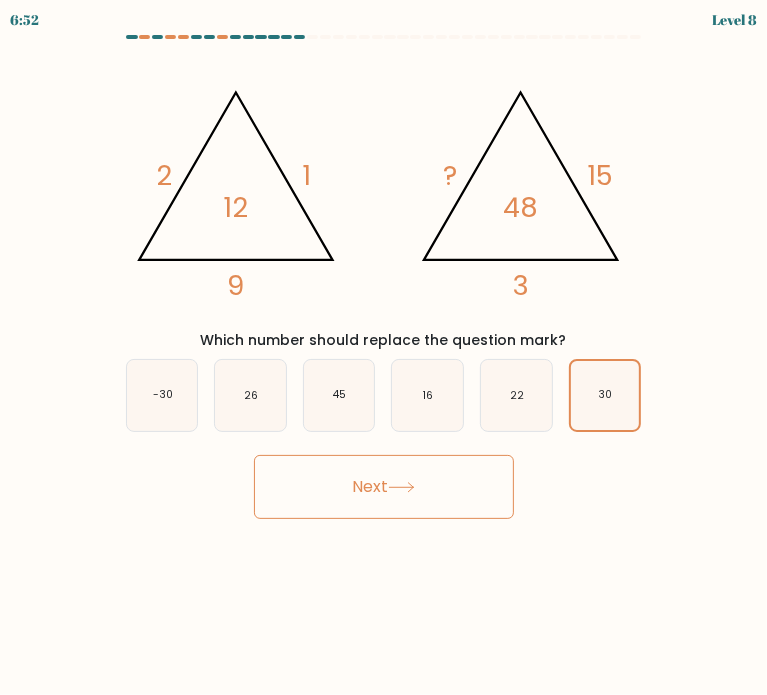click on "Next" at bounding box center [384, 487] 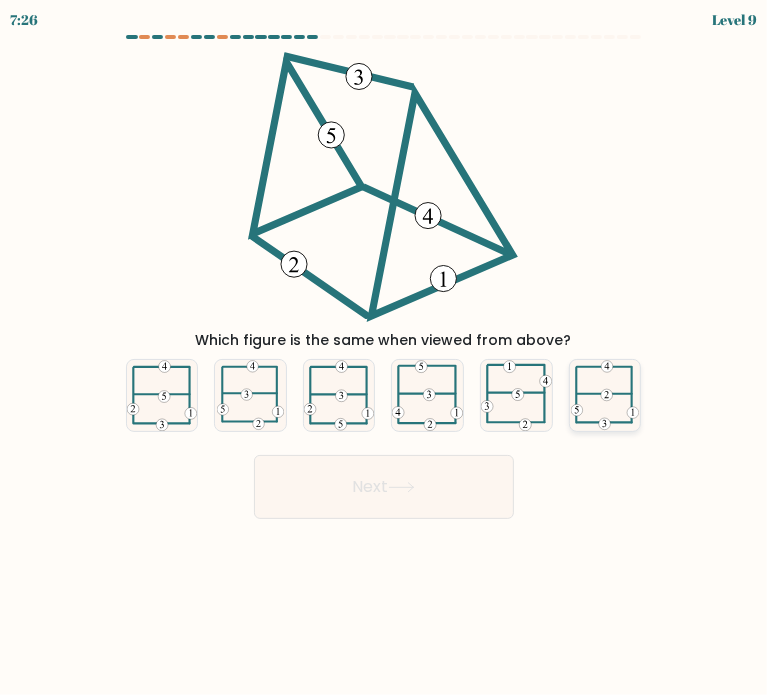 click 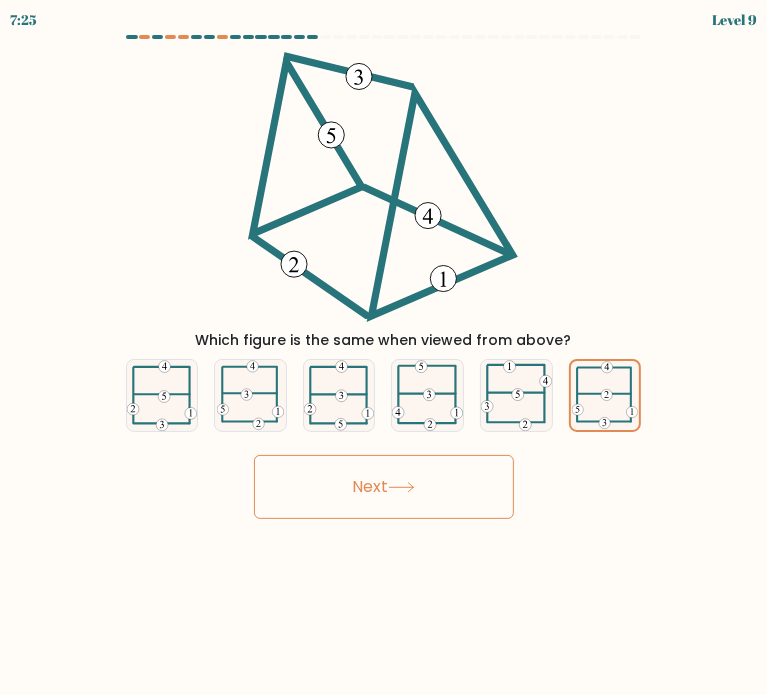 click on "Next" at bounding box center [384, 479] 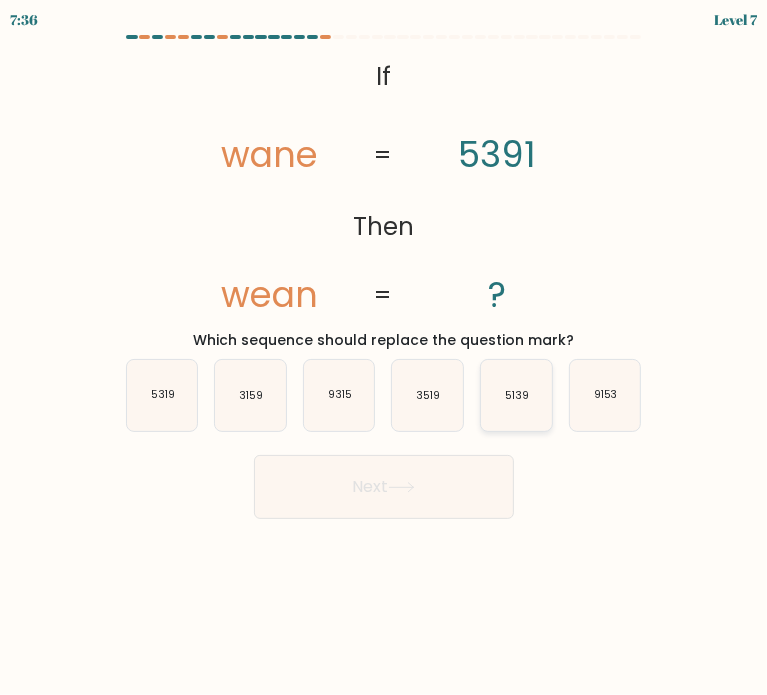 click on "5139" 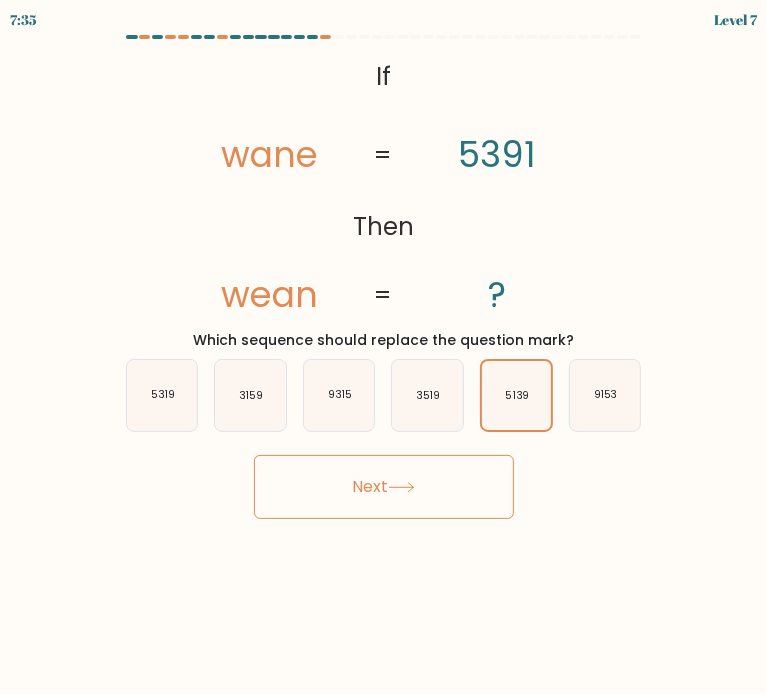 click on "Next" at bounding box center (384, 487) 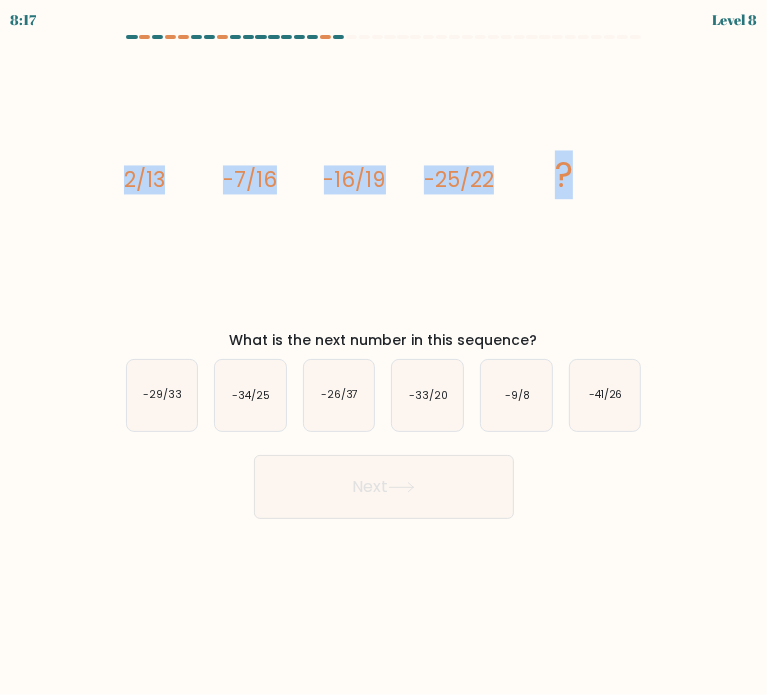 drag, startPoint x: 92, startPoint y: 179, endPoint x: 617, endPoint y: 180, distance: 525.001 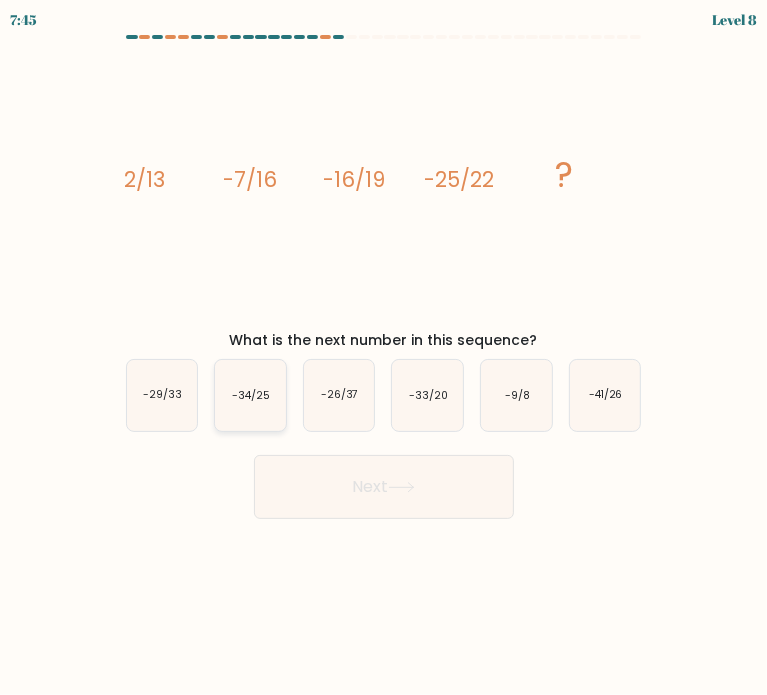 click on "-34/25" 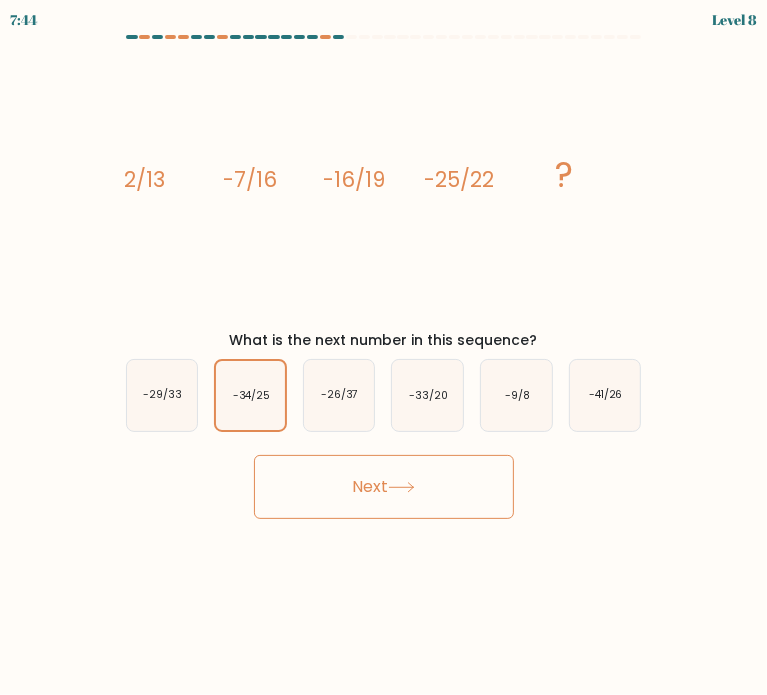 click 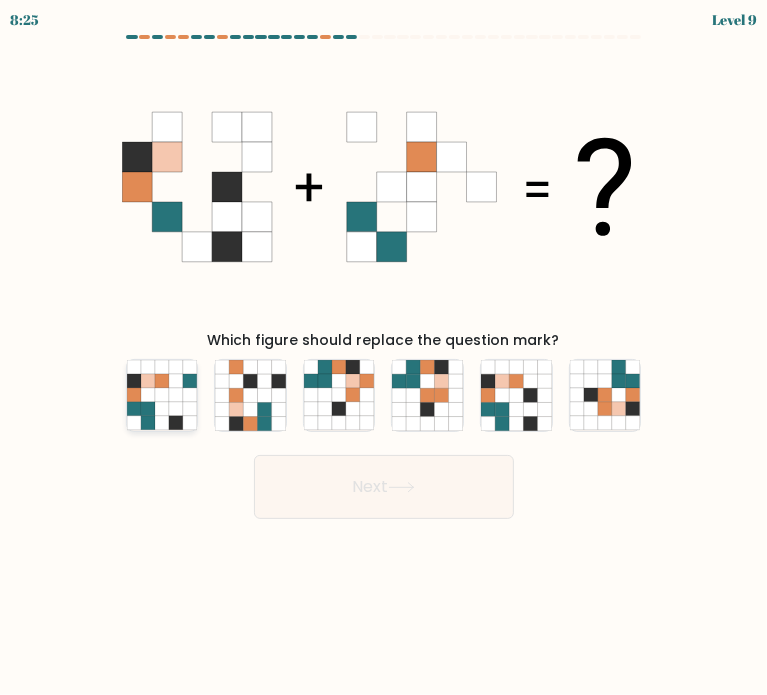 click 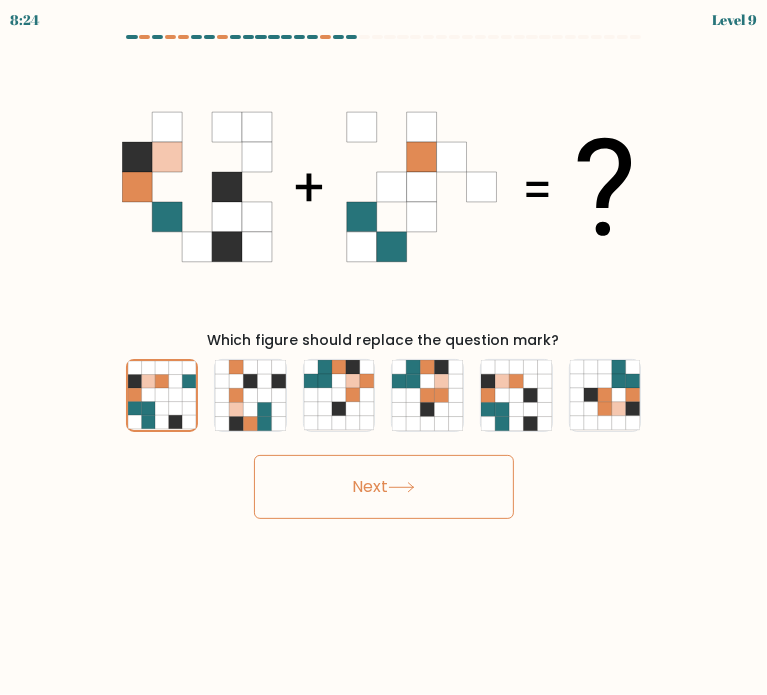 click on "Next" at bounding box center (384, 487) 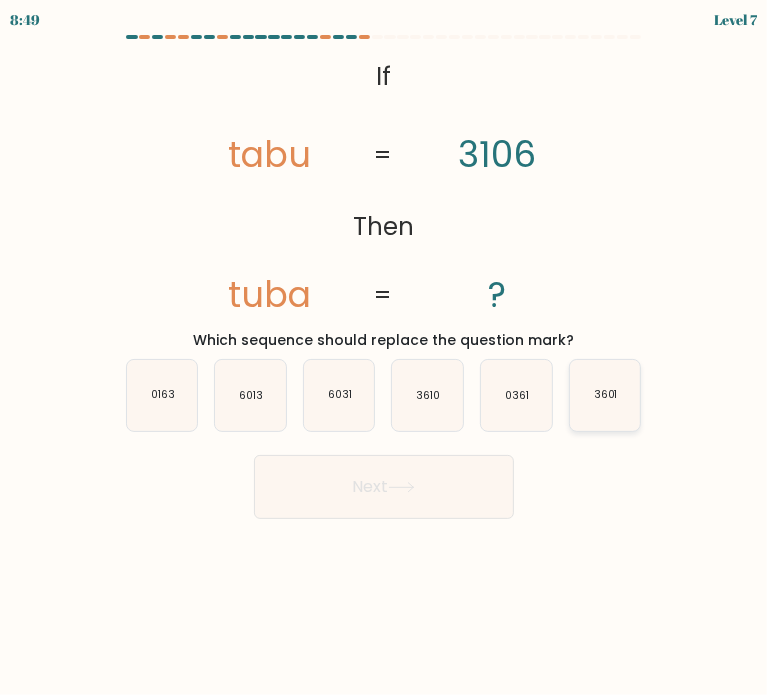 click on "3601" 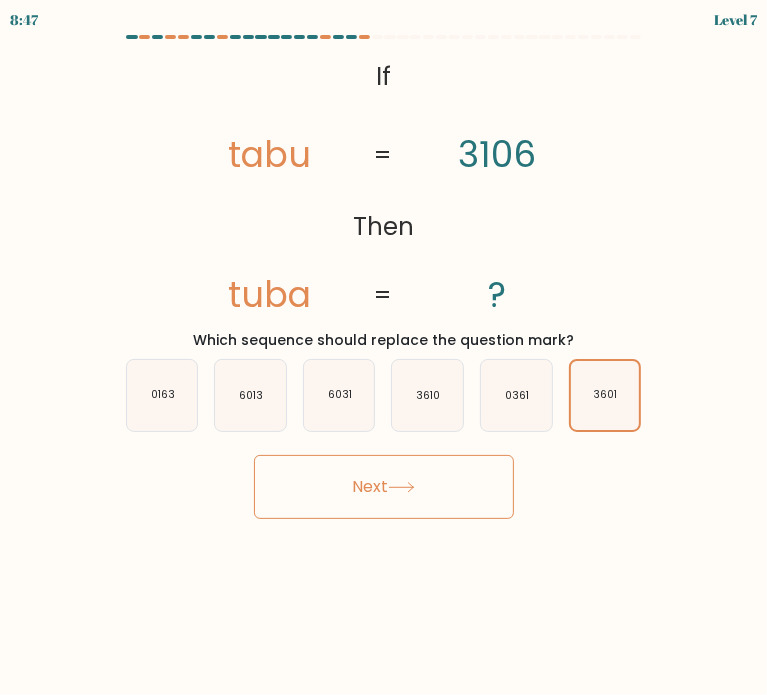 click 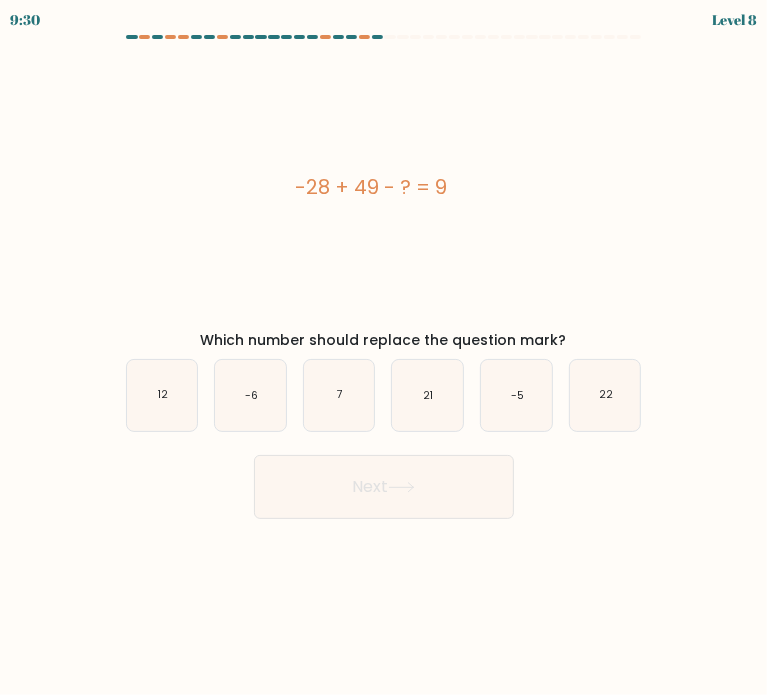 drag, startPoint x: 263, startPoint y: 177, endPoint x: 606, endPoint y: 182, distance: 343.03644 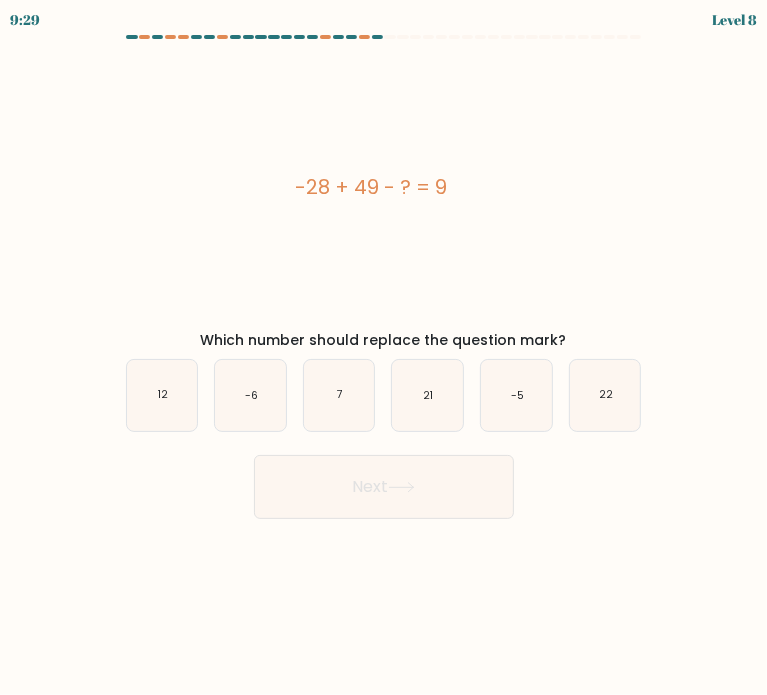 copy on "-28 + 49 - ? = 9" 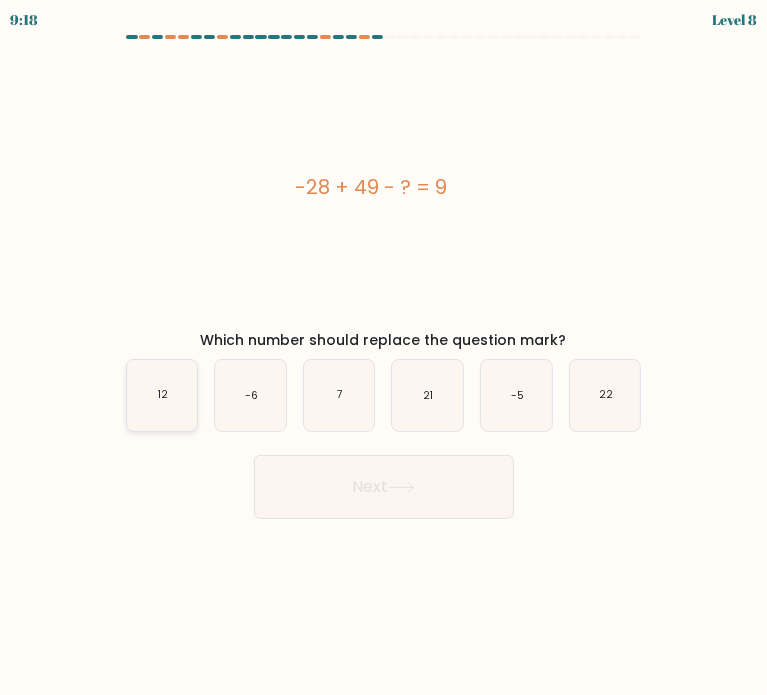 click on "12" 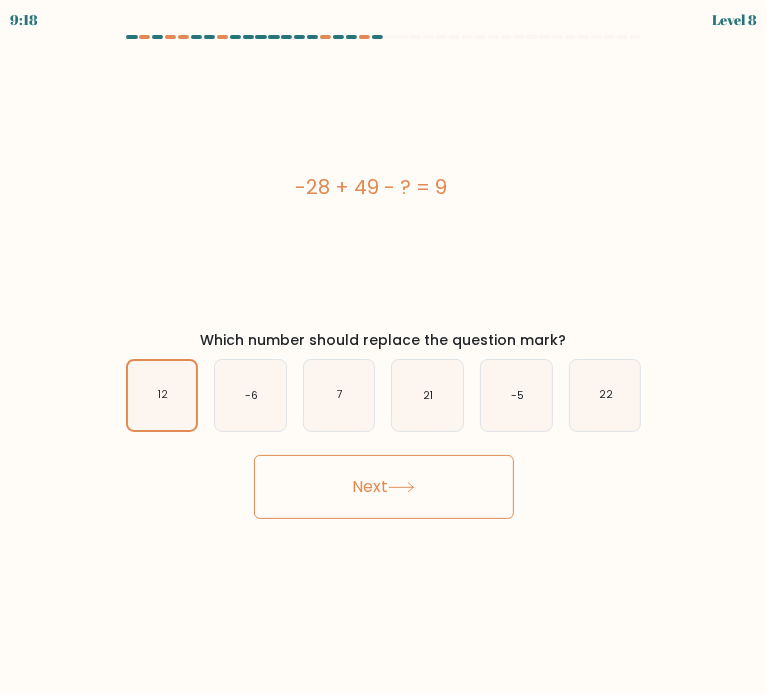 click on "Next" at bounding box center (384, 487) 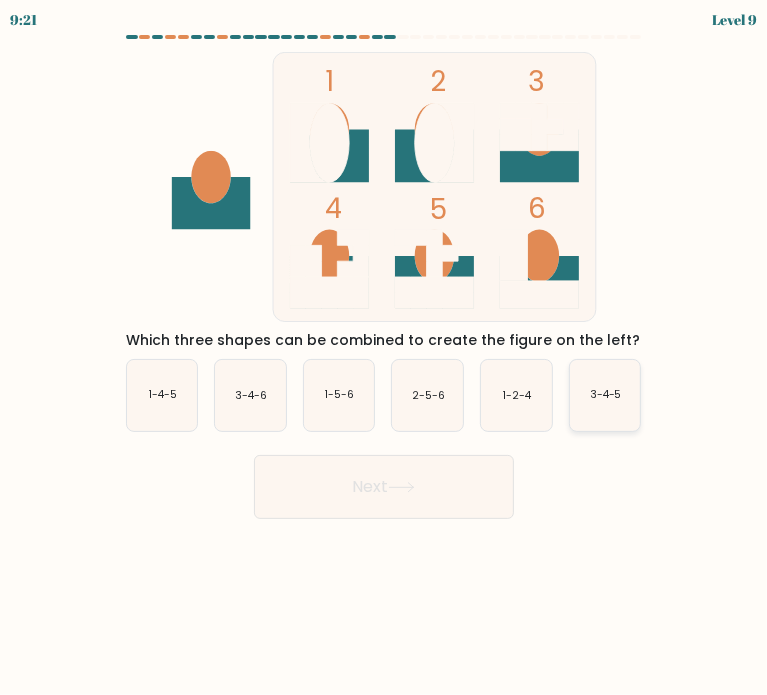 click on "3-4-5" 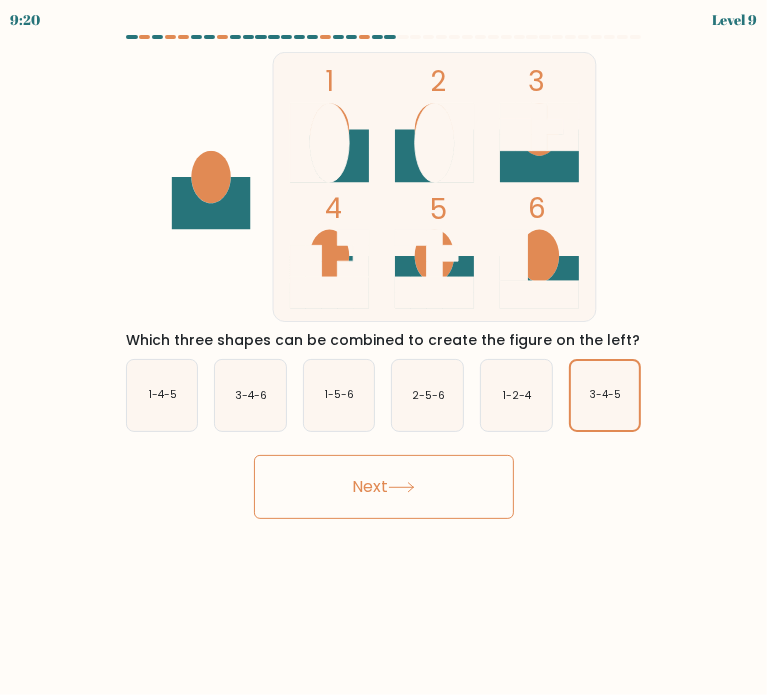 click on "Next" at bounding box center (384, 487) 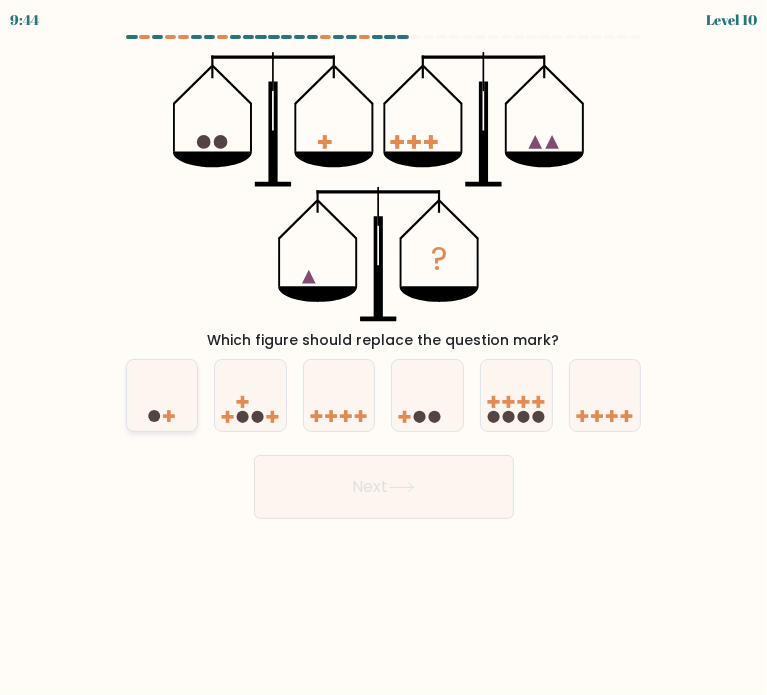 click 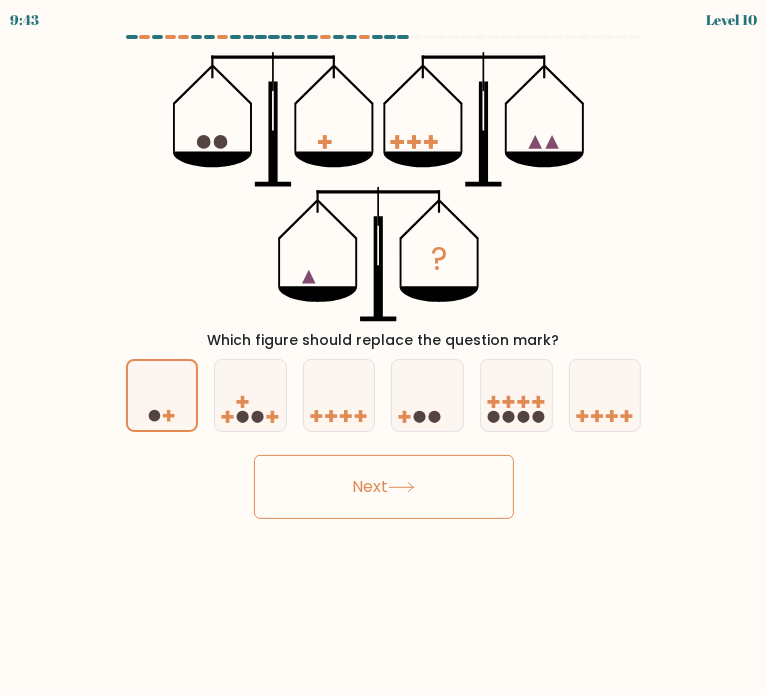click on "Next" at bounding box center [384, 487] 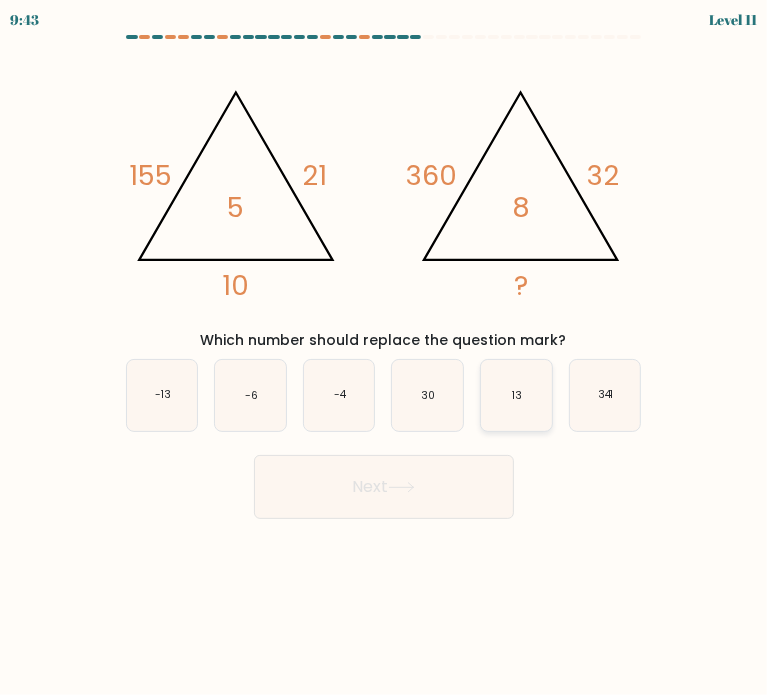 click on "13" 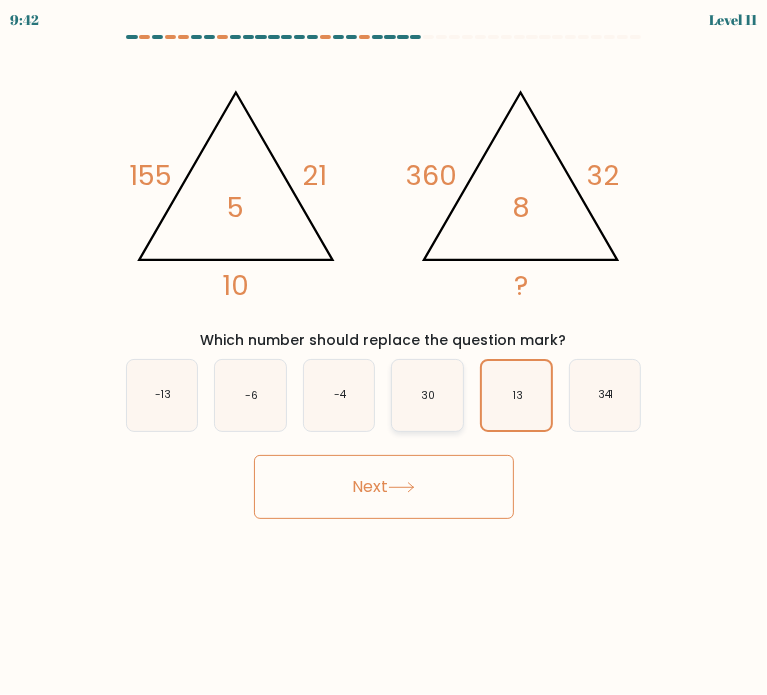 click on "30" 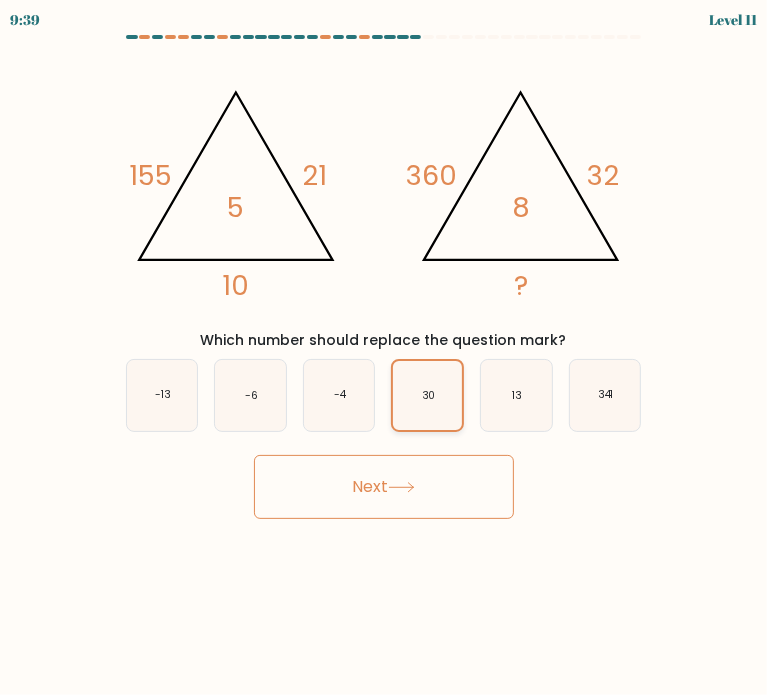 click on "30" 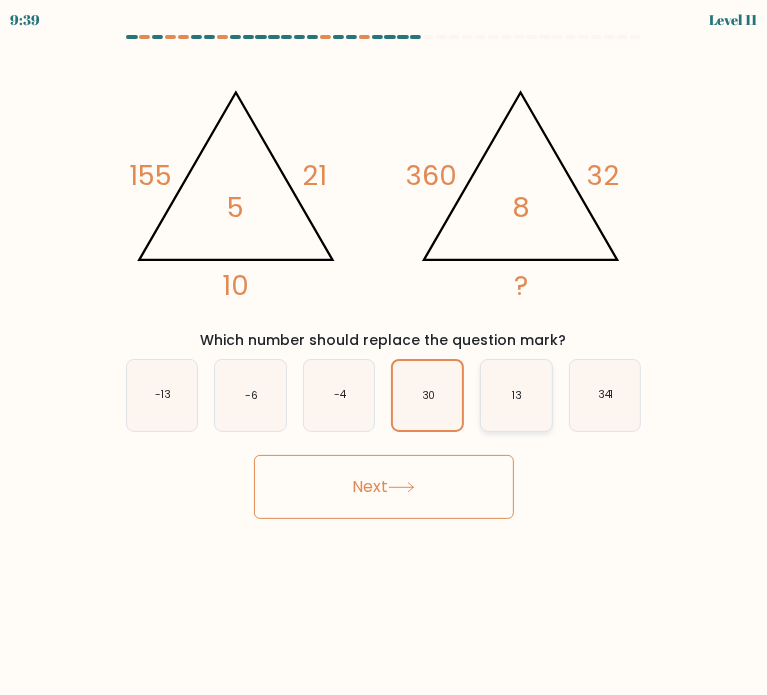 click on "13" 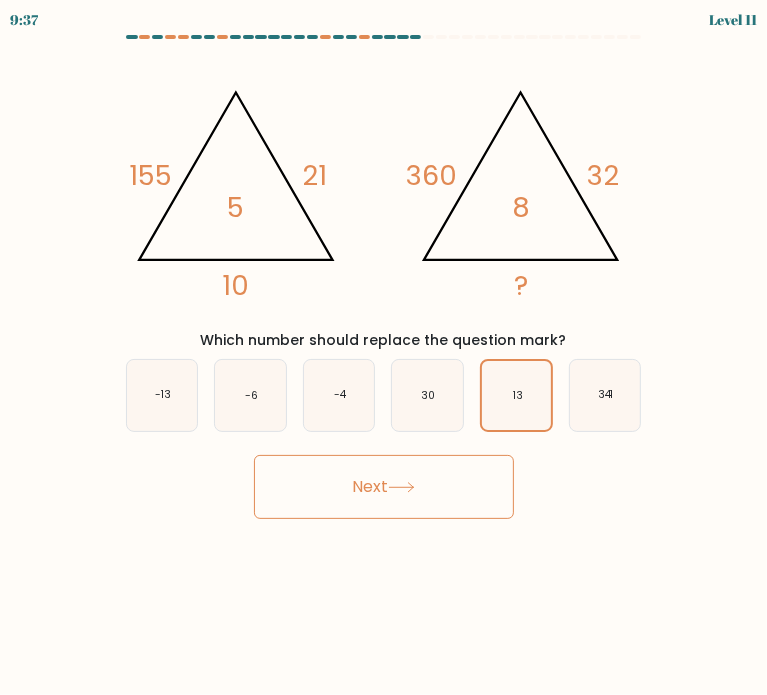 click on "Next" at bounding box center (384, 487) 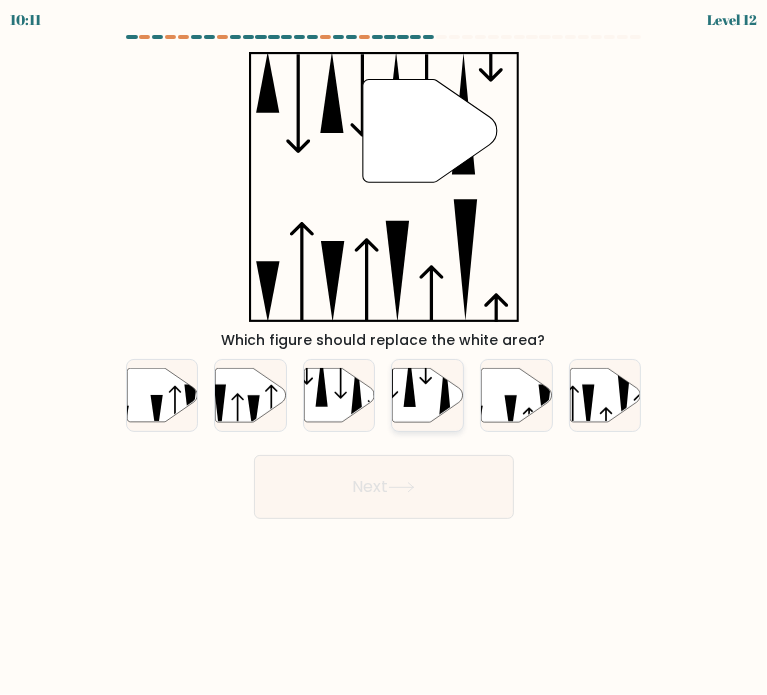 click 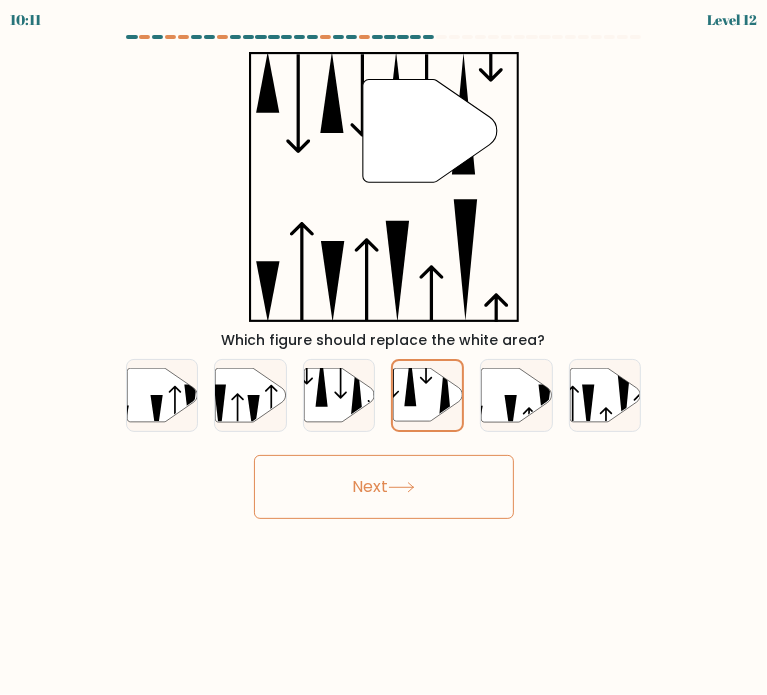click on "Next" at bounding box center (384, 487) 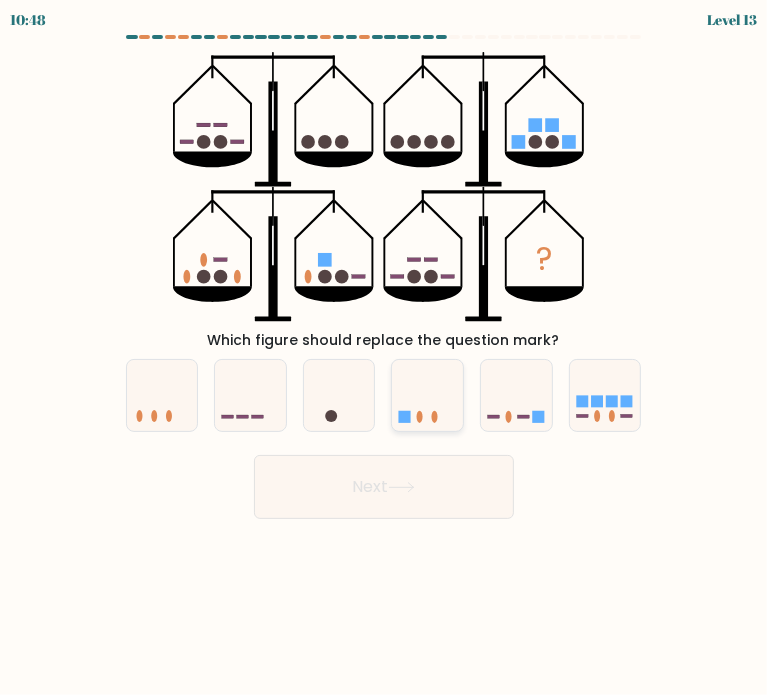drag, startPoint x: 420, startPoint y: 416, endPoint x: 428, endPoint y: 431, distance: 17 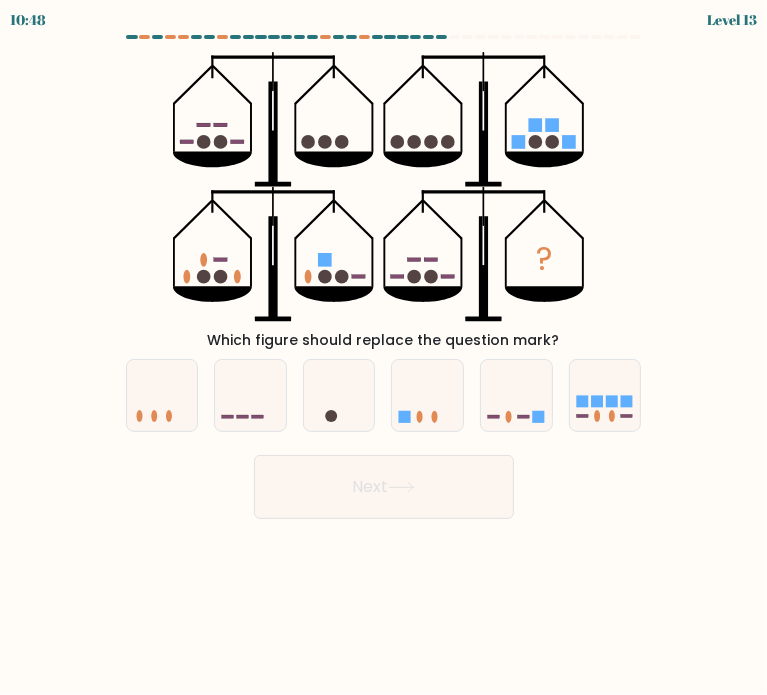 click 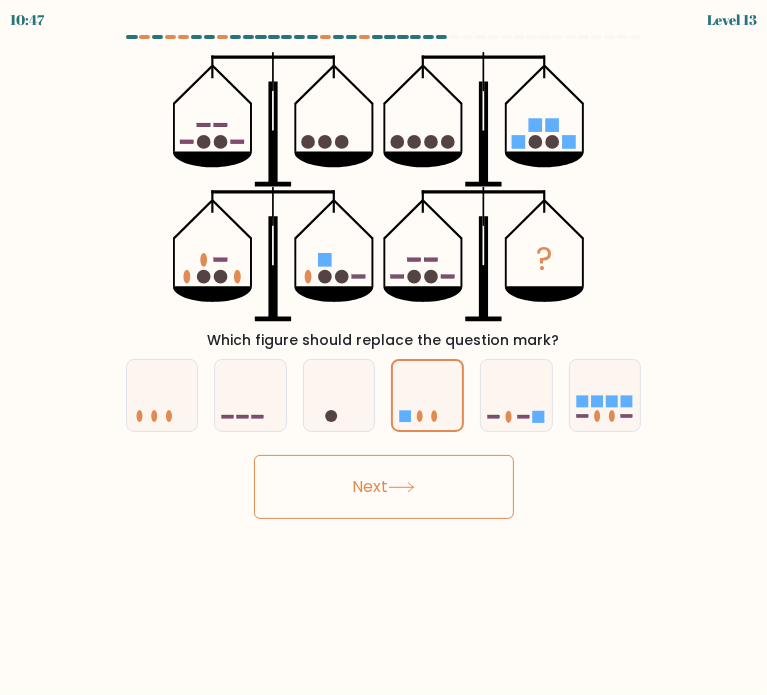 click on "Next" at bounding box center [384, 487] 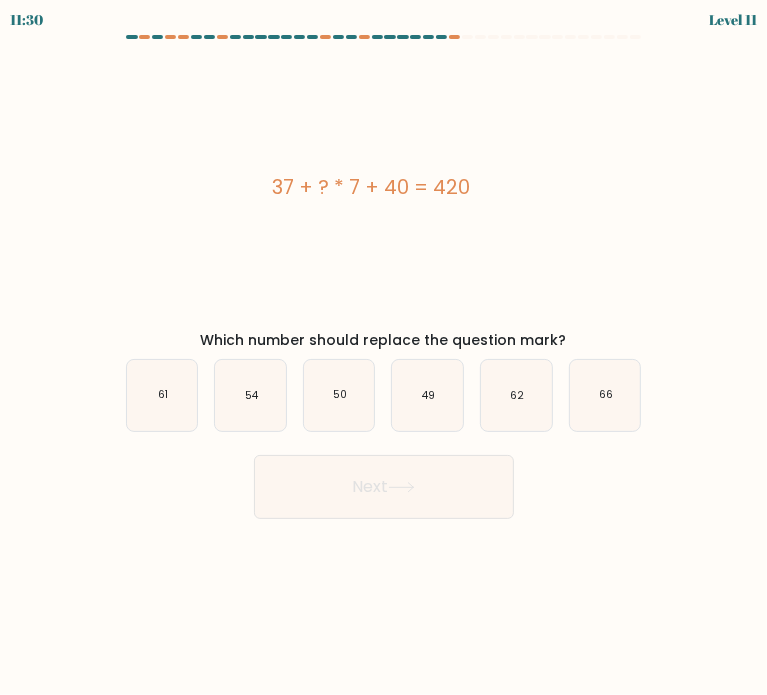 drag, startPoint x: 213, startPoint y: 178, endPoint x: 581, endPoint y: 193, distance: 368.30557 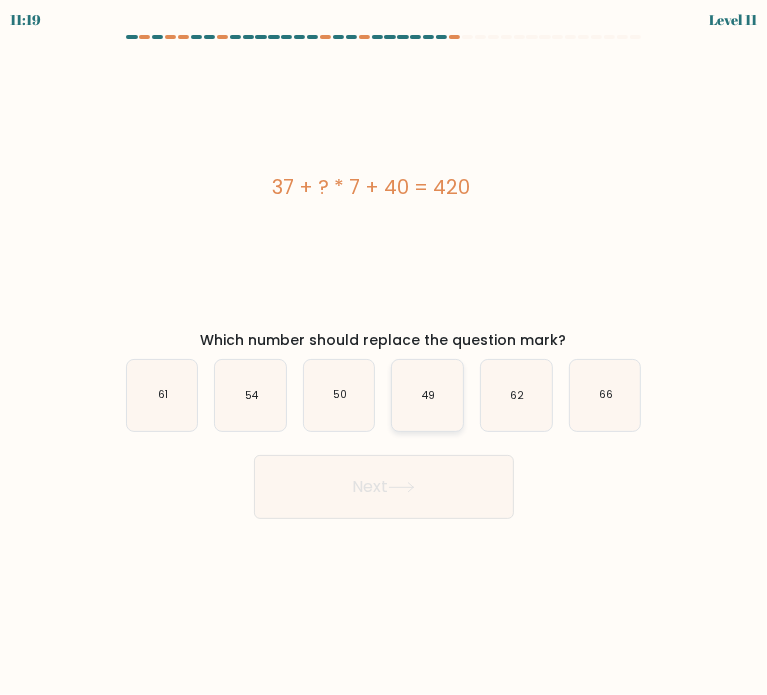 click on "49" 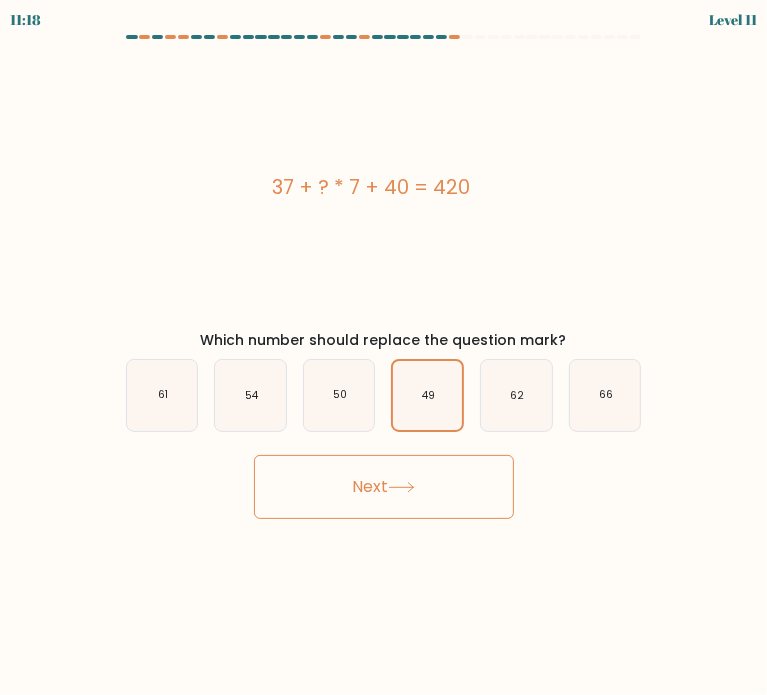 click on "Next" at bounding box center [384, 487] 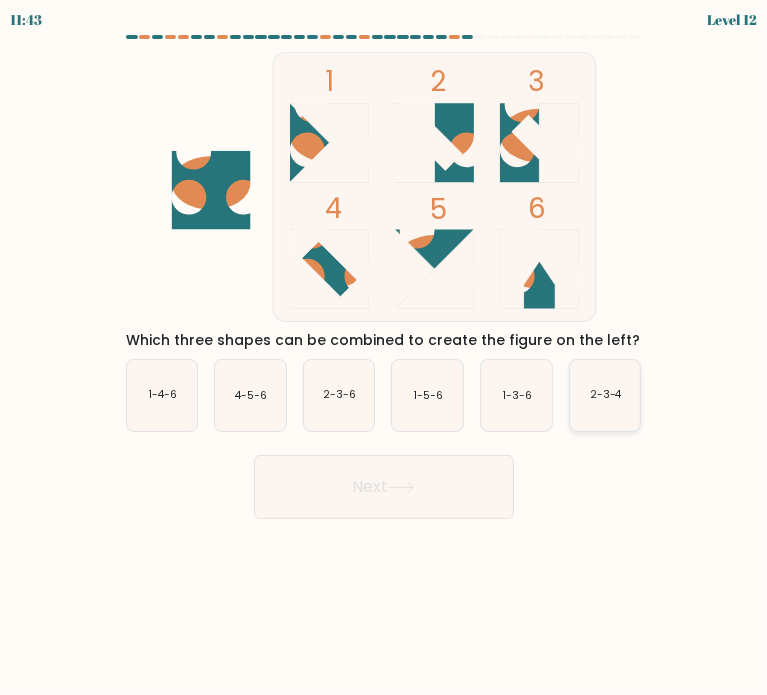 click on "2-3-4" 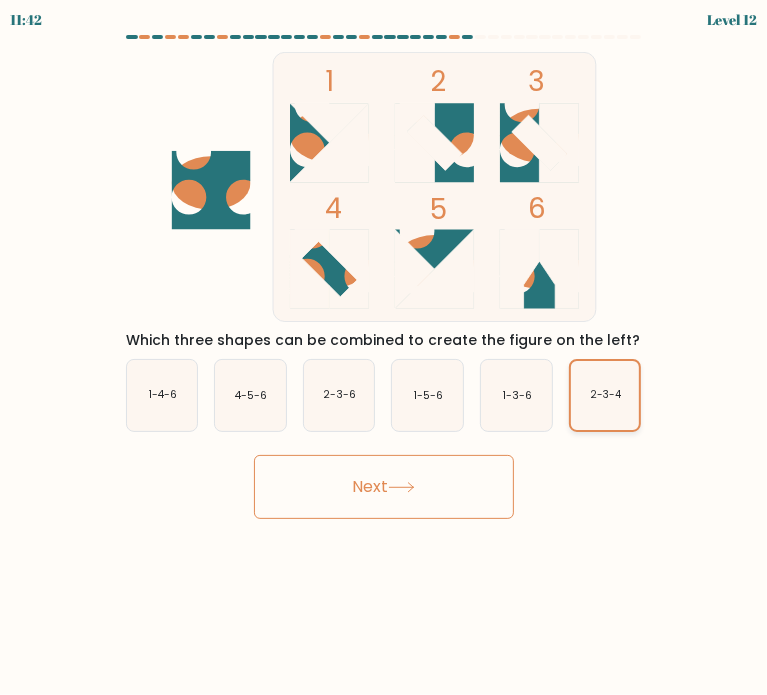 click on "2-3-4" 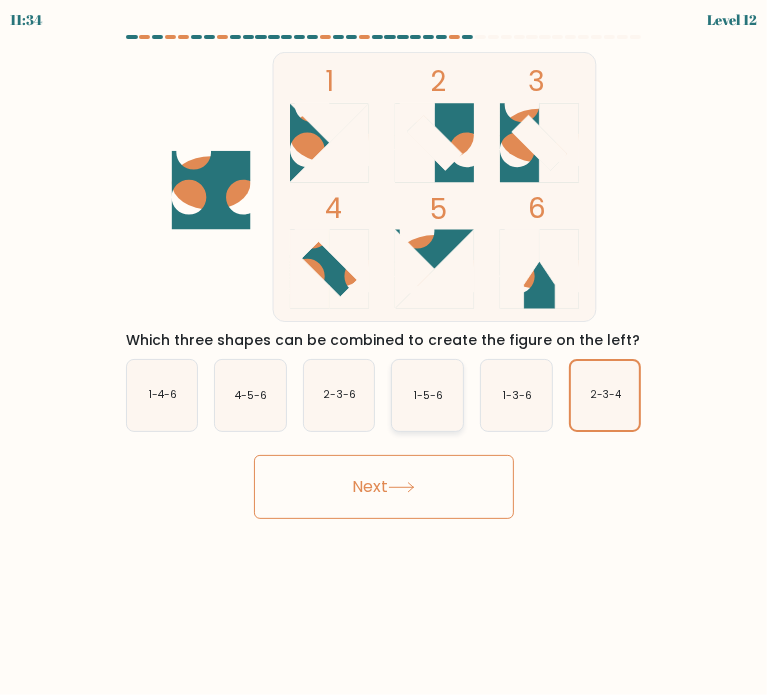 click on "1-5-6" 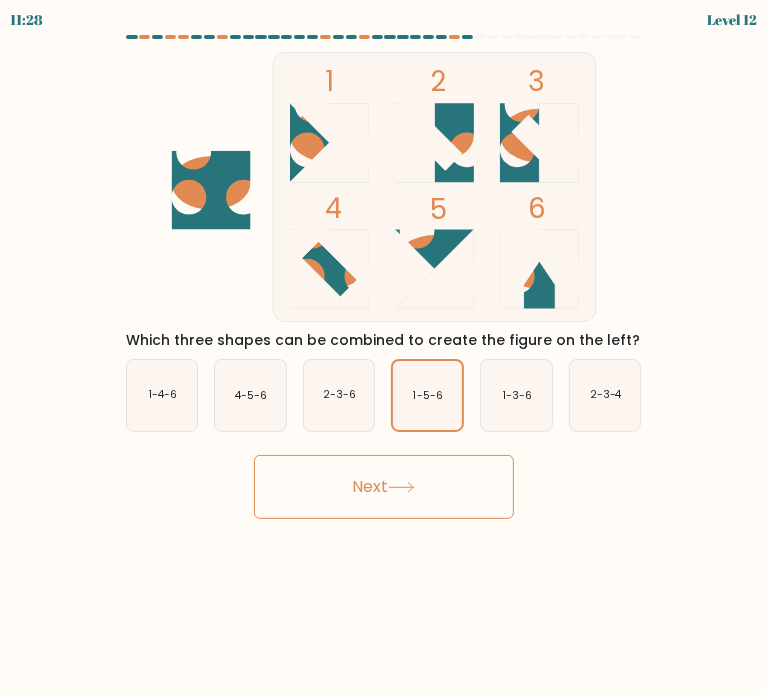 click on "Next" at bounding box center (384, 487) 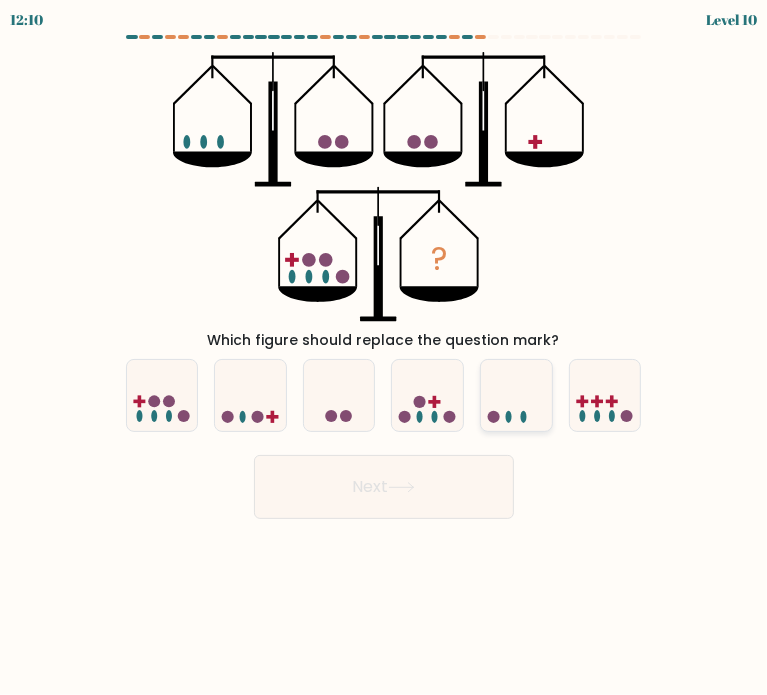 click 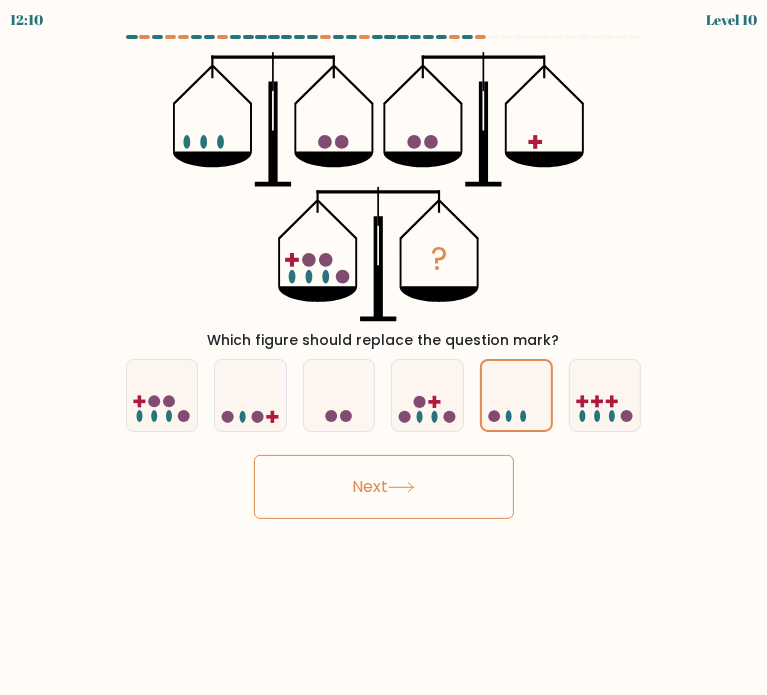 click on "Next" at bounding box center [384, 487] 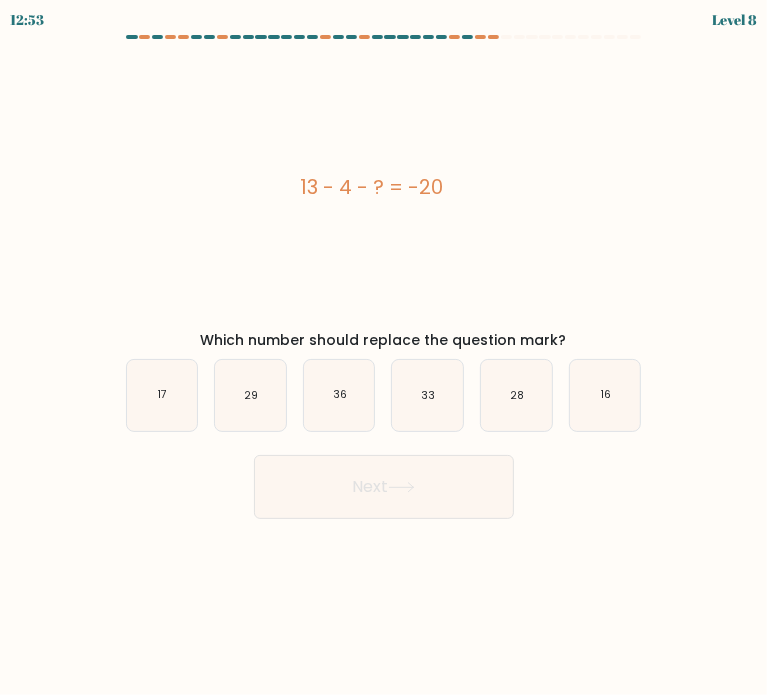 click on "13 - 4 - ? = -20" at bounding box center (372, 187) 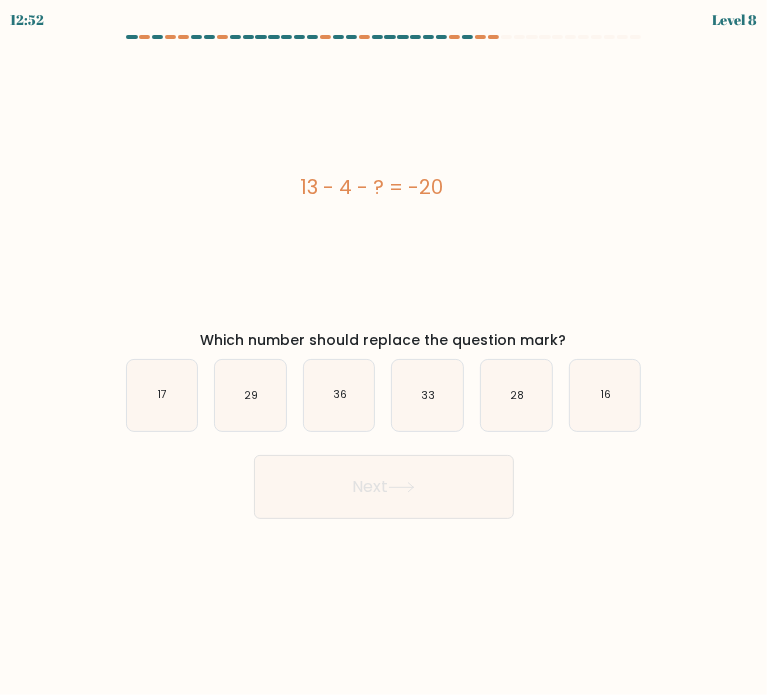 drag, startPoint x: 248, startPoint y: 187, endPoint x: 508, endPoint y: 184, distance: 260.0173 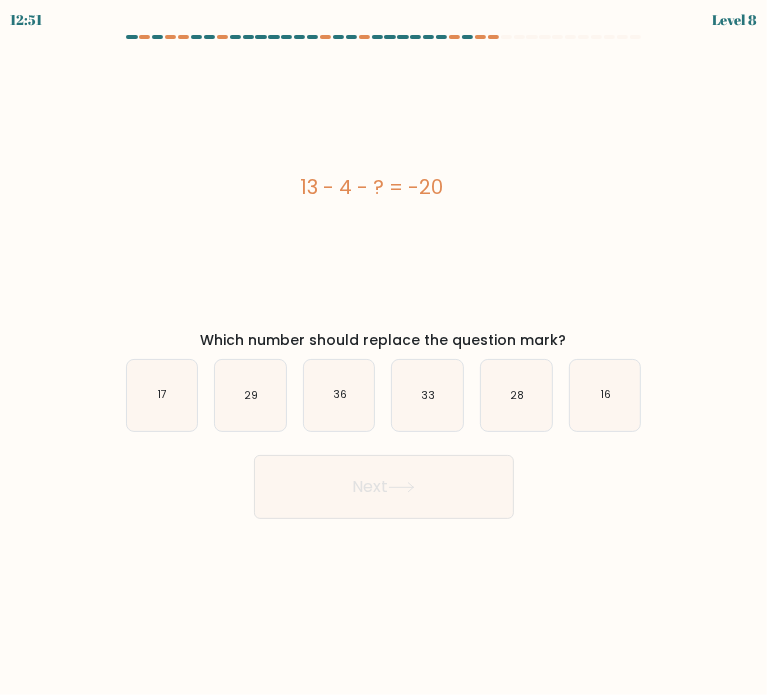 copy on "13 - 4 - ? = -20" 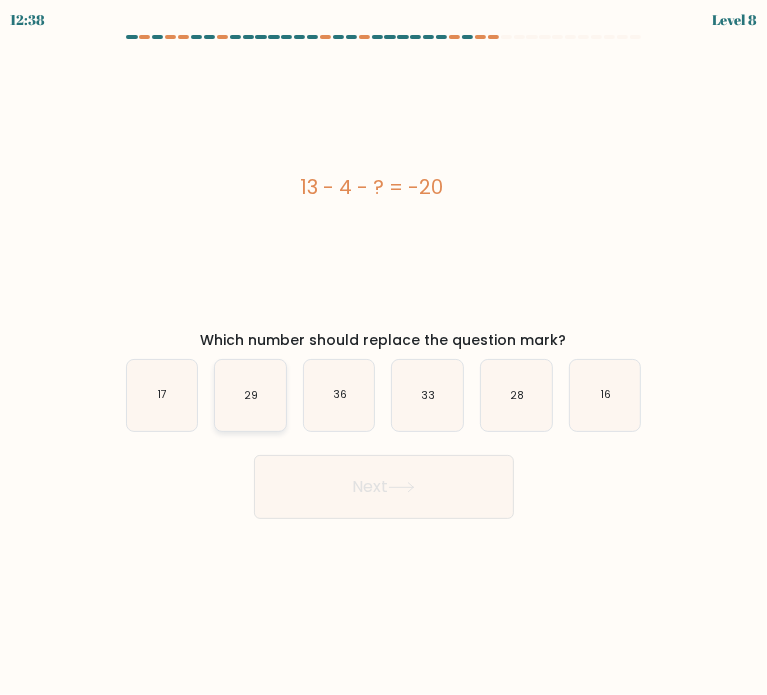 drag, startPoint x: 278, startPoint y: 416, endPoint x: 282, endPoint y: 427, distance: 11.7046995 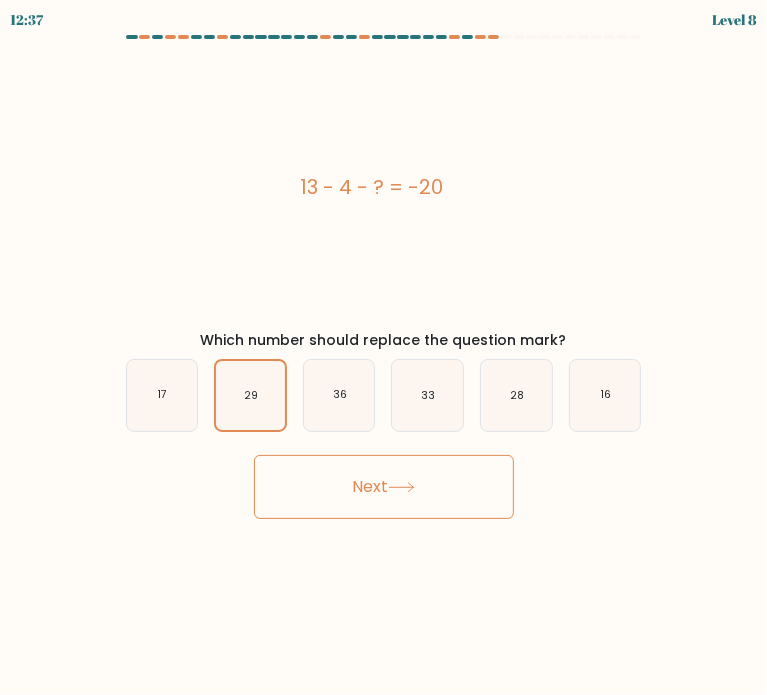 click on "Next" at bounding box center [384, 487] 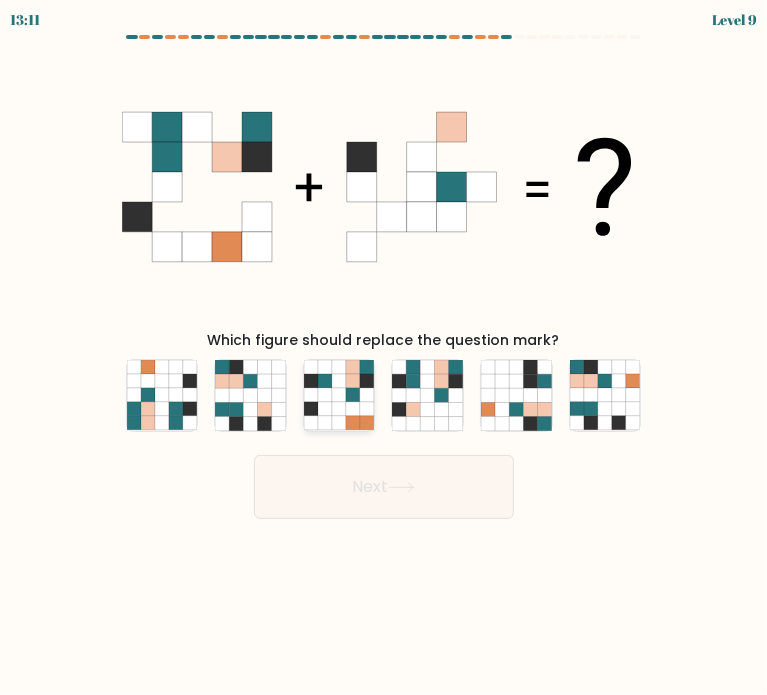 click 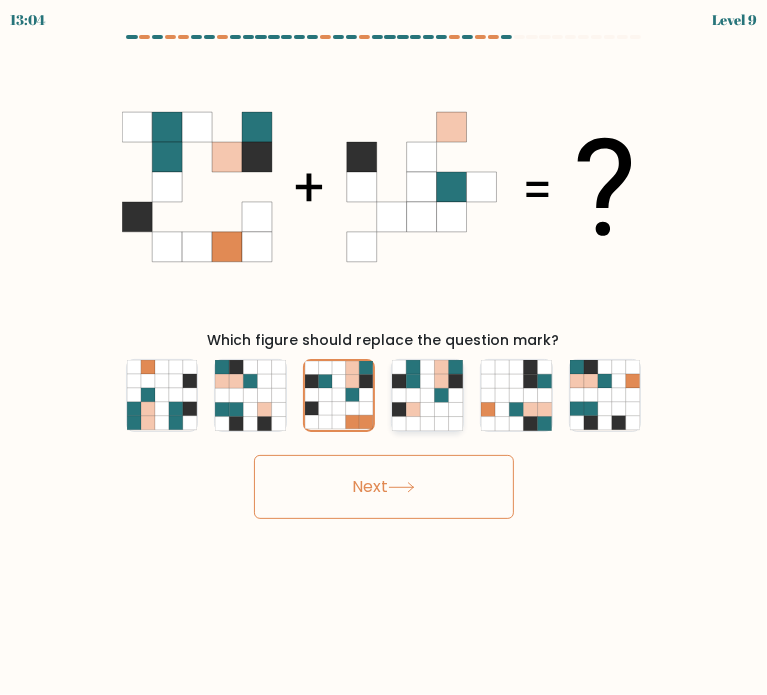 click 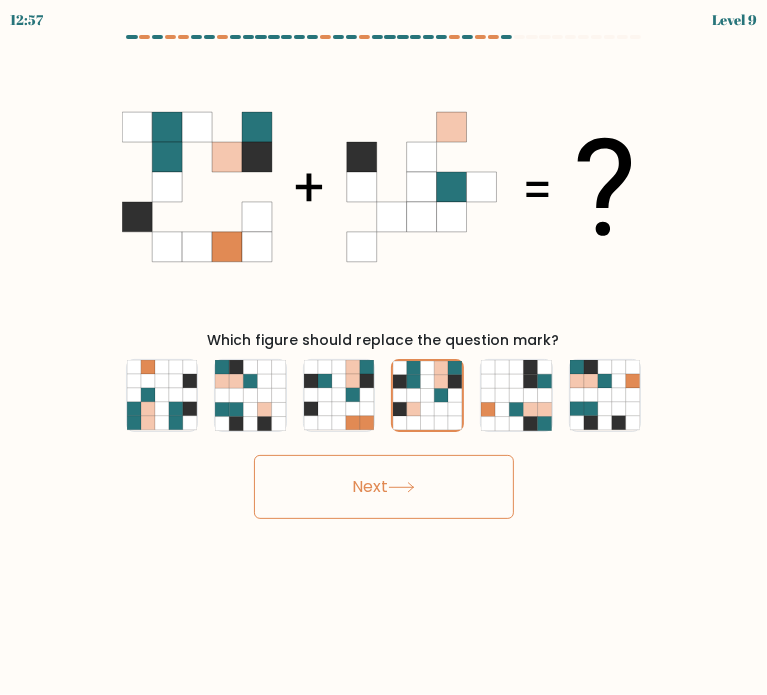 click on "Next" at bounding box center [384, 487] 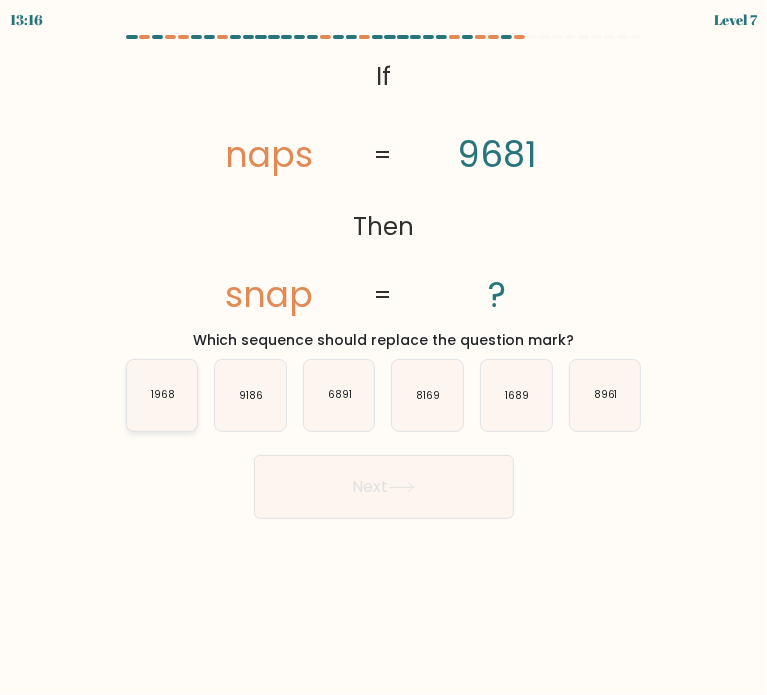 click on "1968" 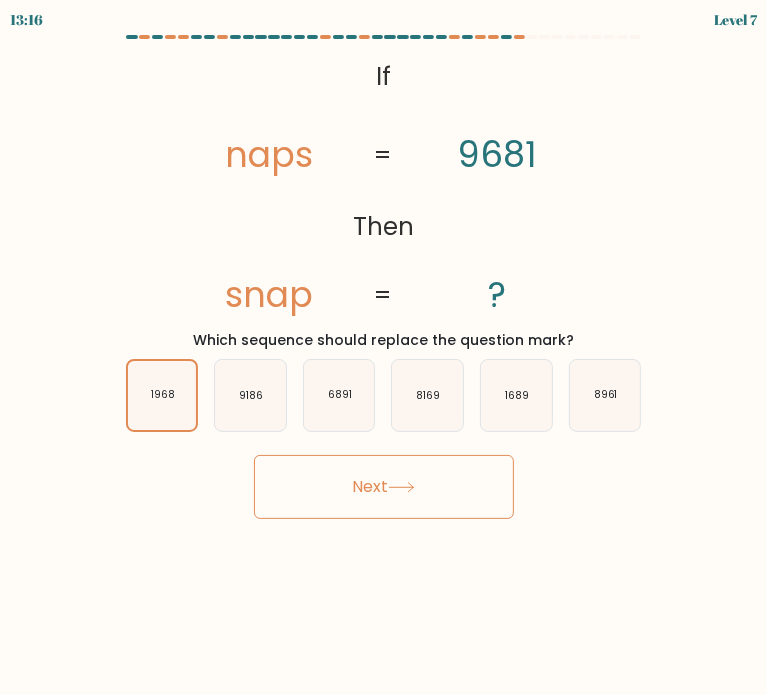 click on "Next" at bounding box center (384, 487) 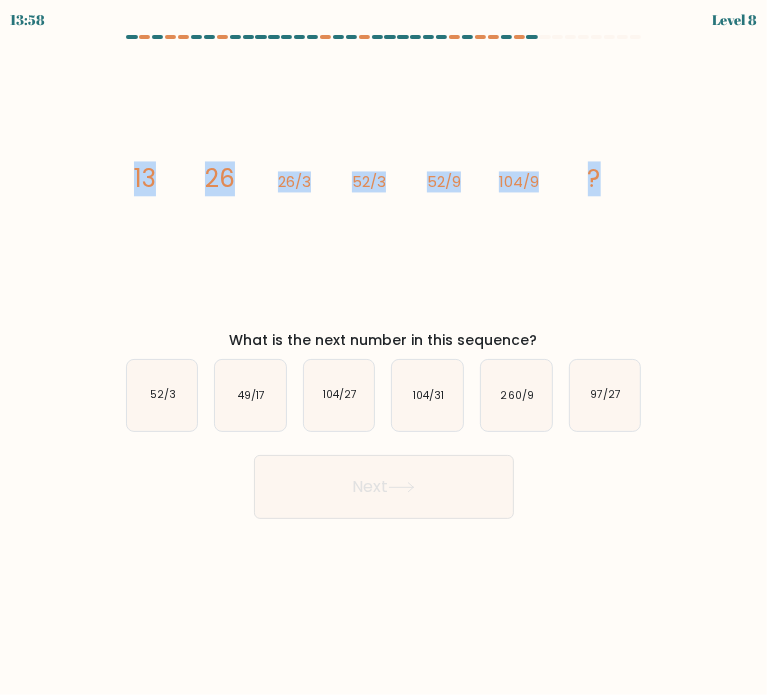 drag, startPoint x: 116, startPoint y: 201, endPoint x: 616, endPoint y: 191, distance: 500.09998 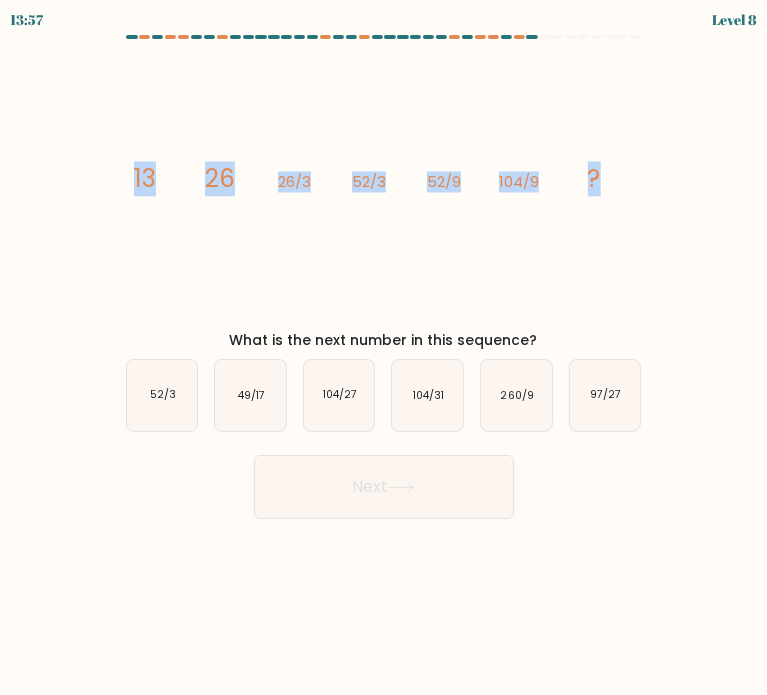 copy on "[NUMBER]
[NUMBER]
[NUMBER]/[NUMBER]
[NUMBER]/[NUMBER]
[NUMBER]/[NUMBER]
[NUMBER]/[NUMBER]
?" 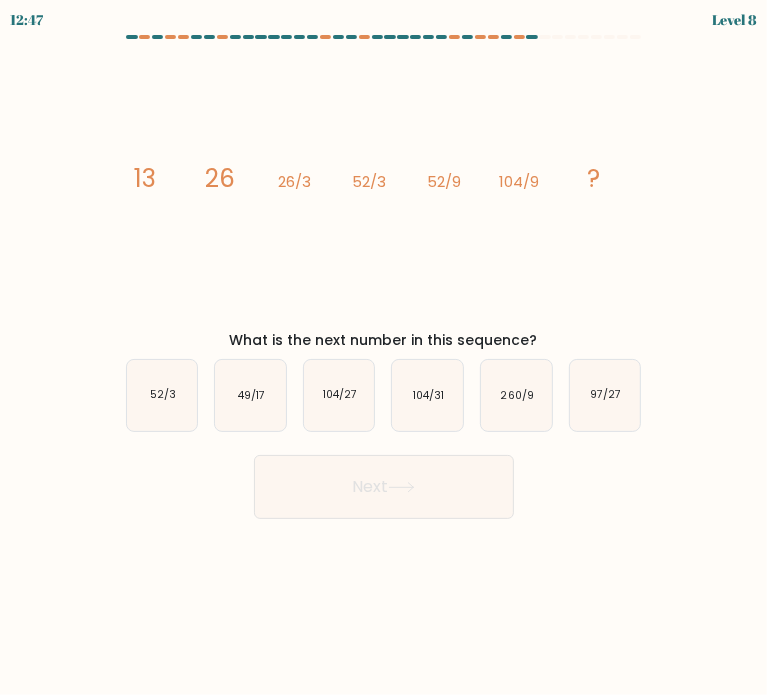click at bounding box center [383, 277] 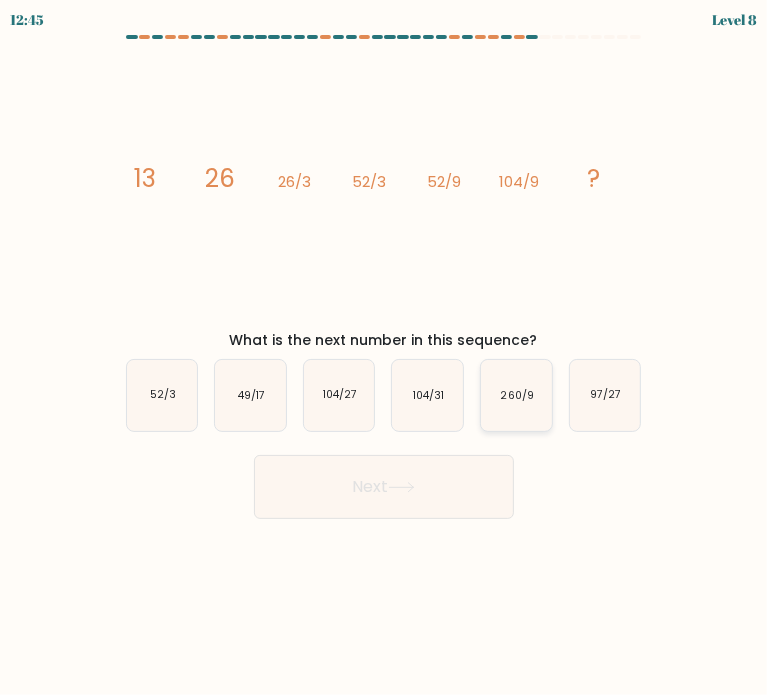 click on "260/9" 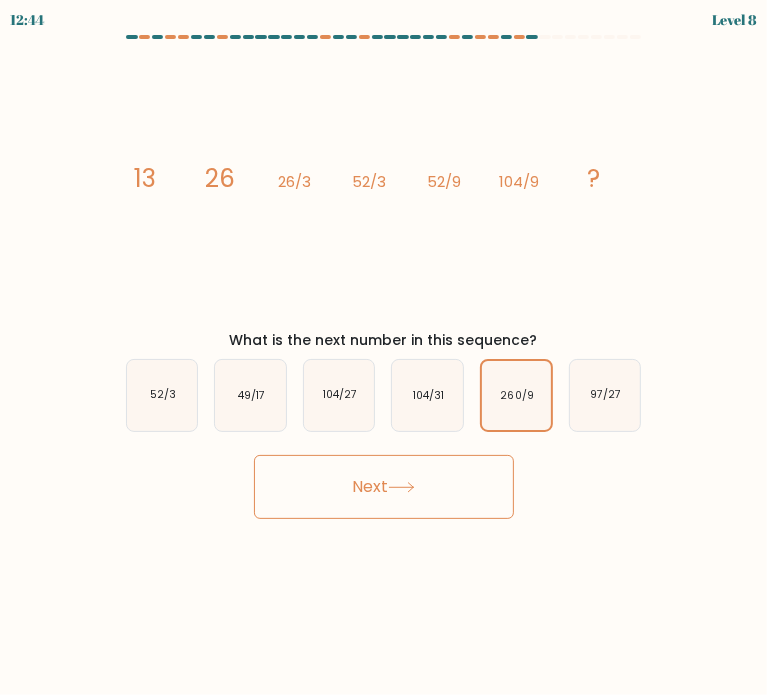 click on "Next" at bounding box center (384, 487) 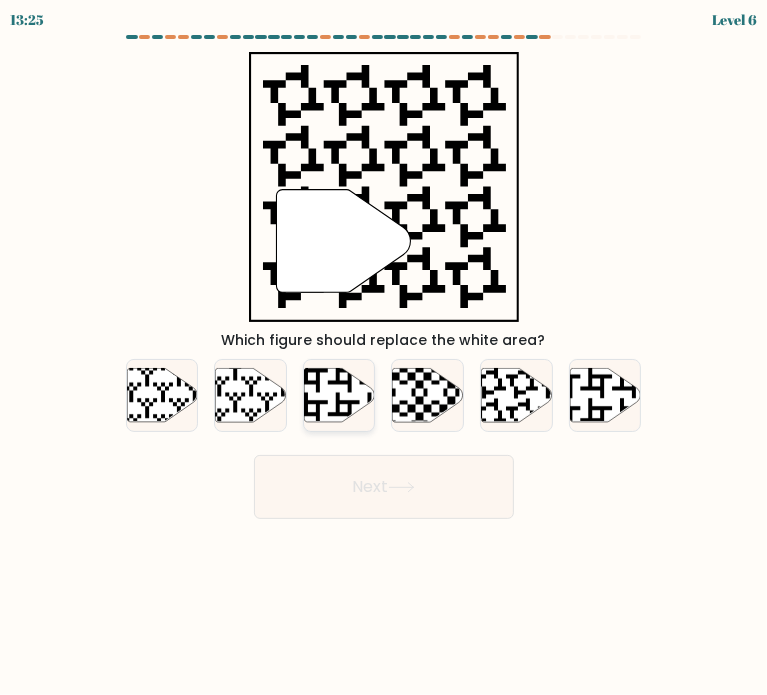 click 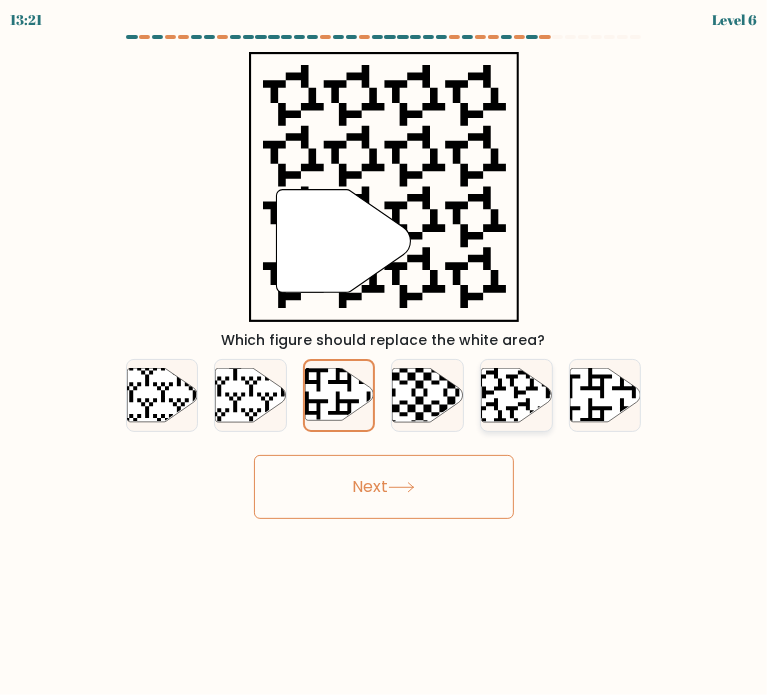 click 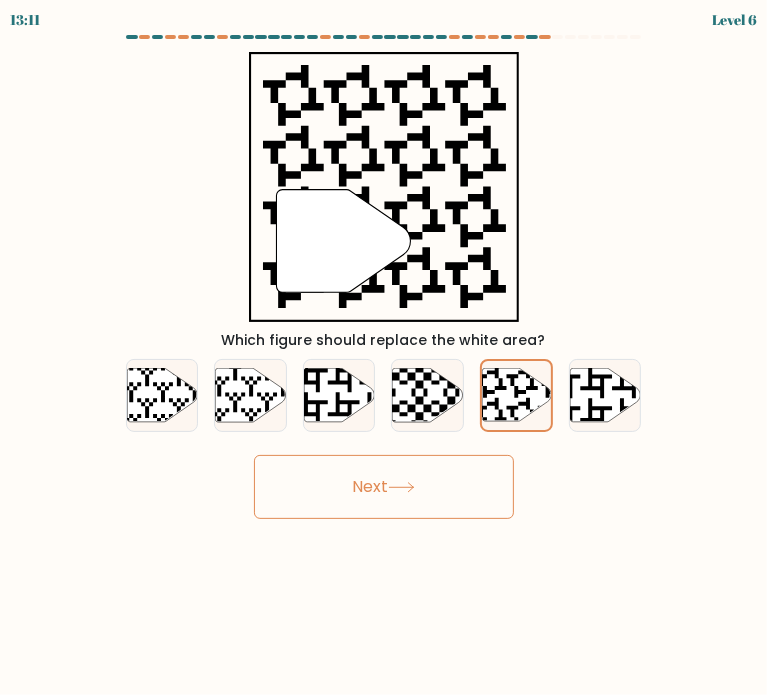 click on "Next" at bounding box center (384, 479) 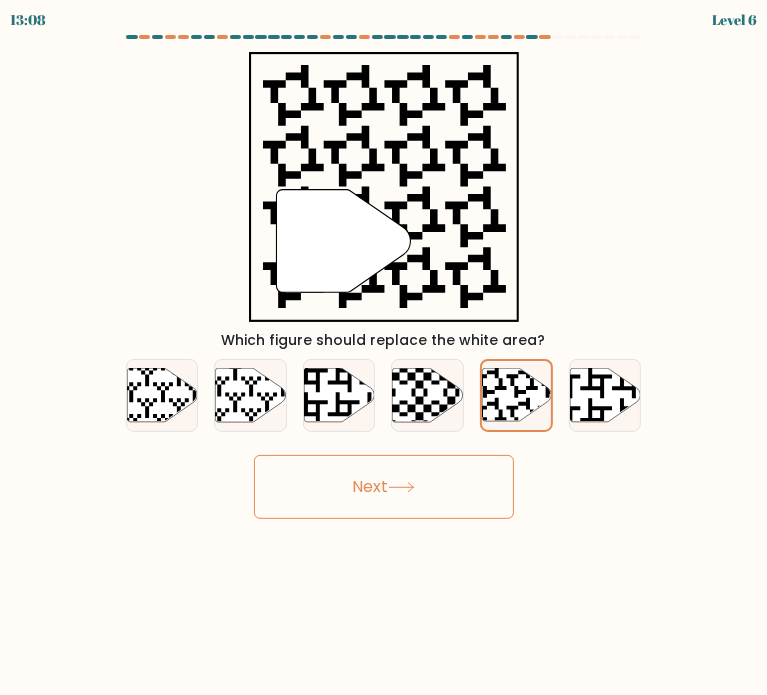 click on "Next" at bounding box center [384, 487] 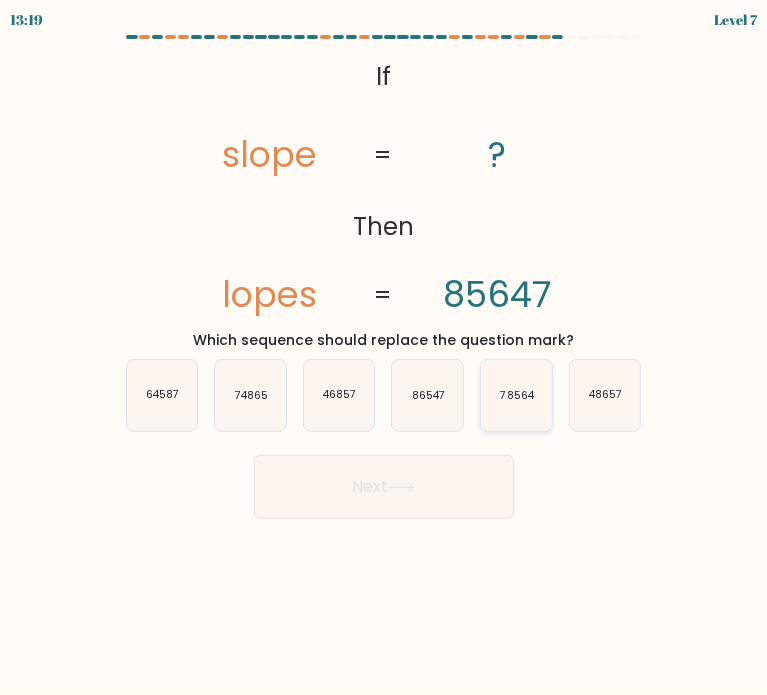 click on "78564" 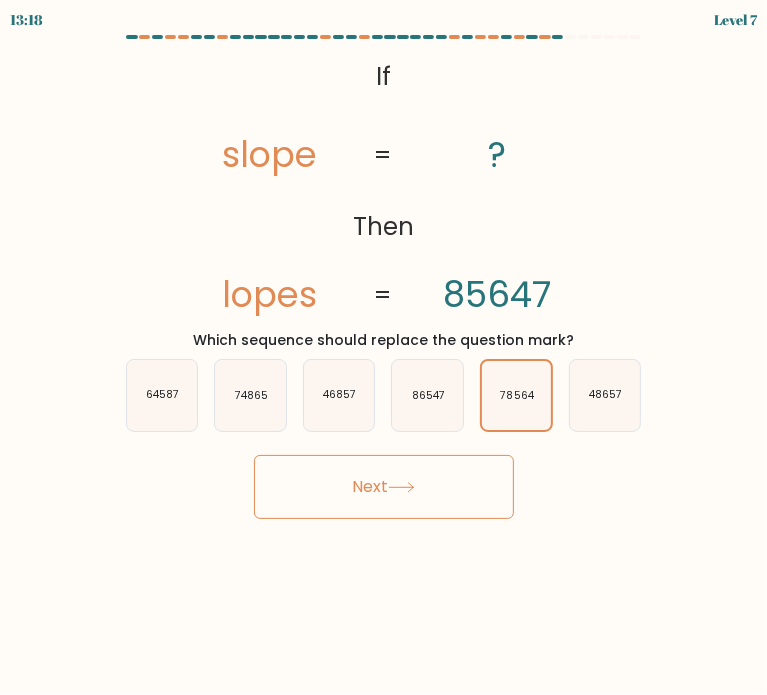 click on "Next" at bounding box center (384, 487) 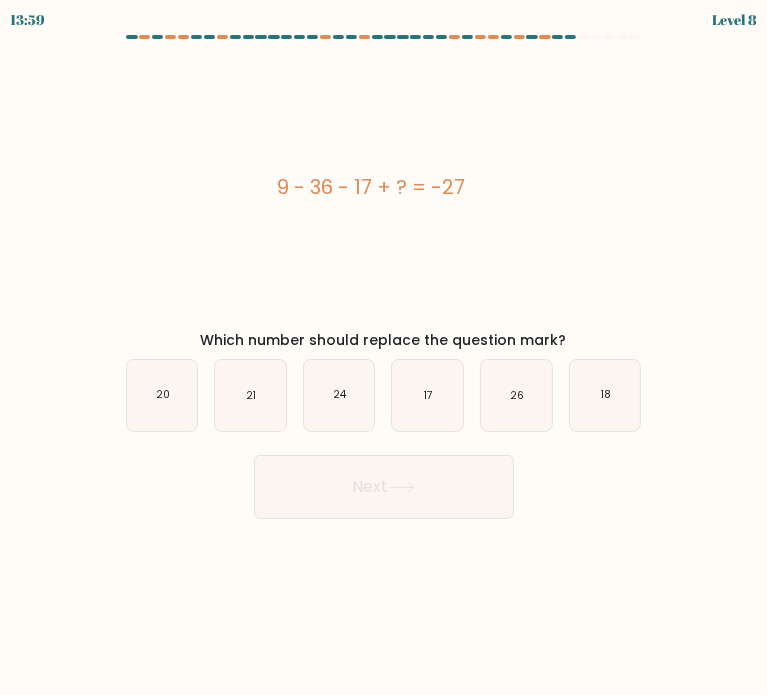 drag, startPoint x: 239, startPoint y: 194, endPoint x: 565, endPoint y: 193, distance: 326.00153 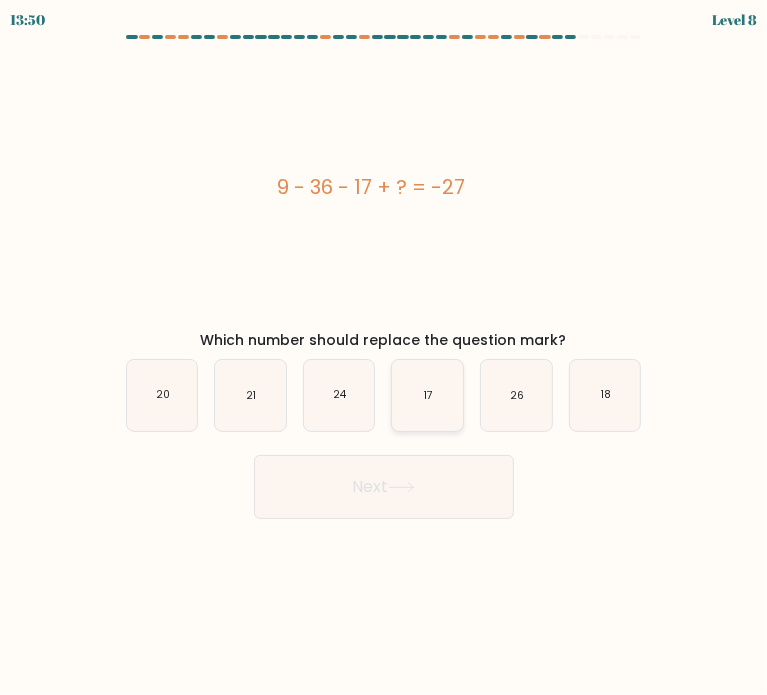 click on "17" 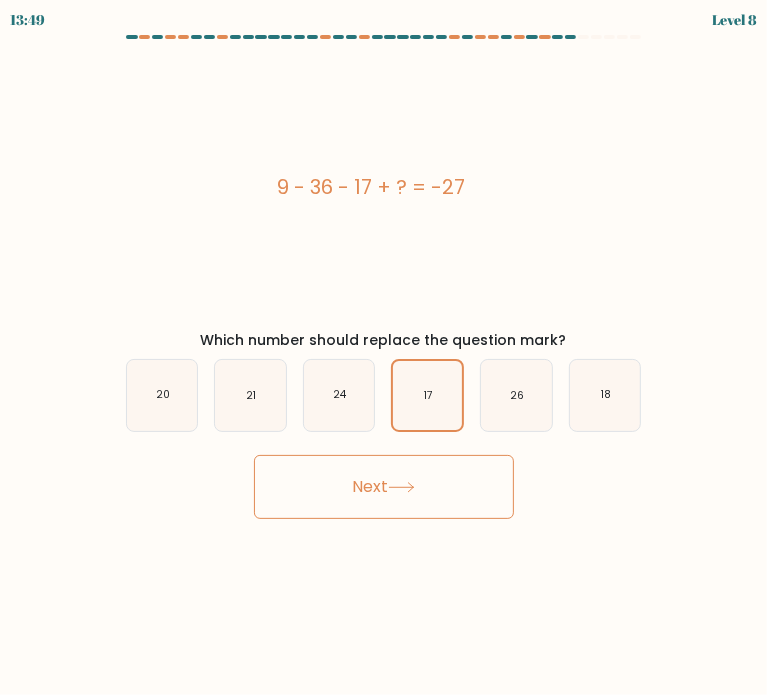click 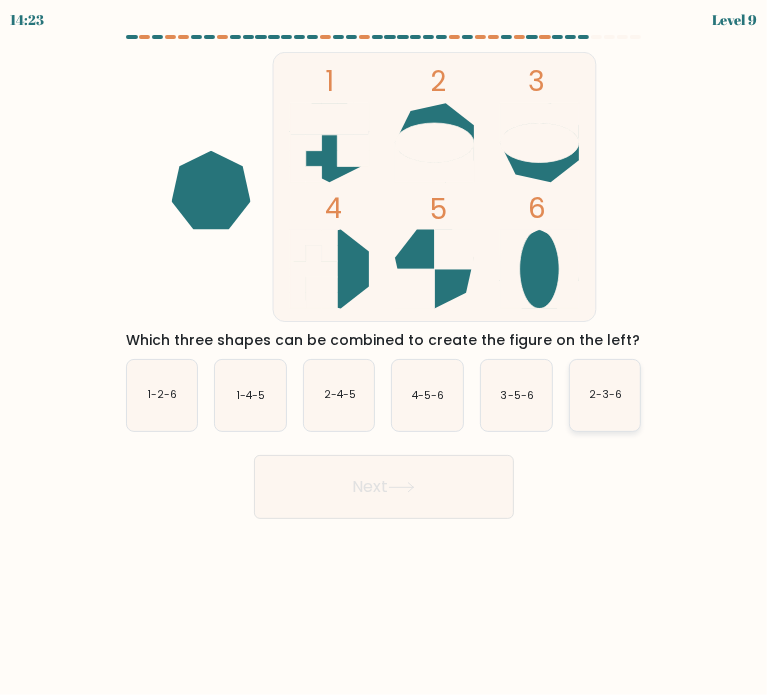 click on "2-3-6" 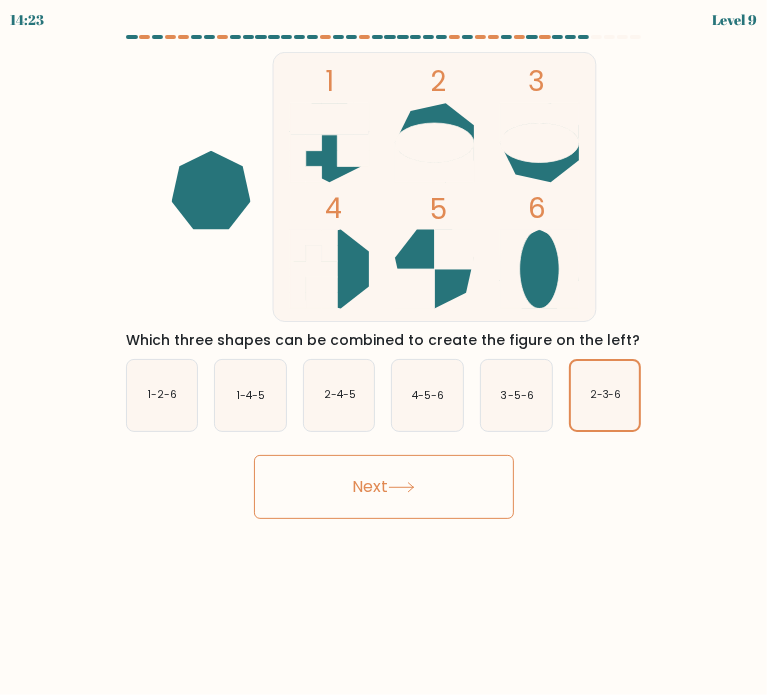 click on "Next" at bounding box center [384, 487] 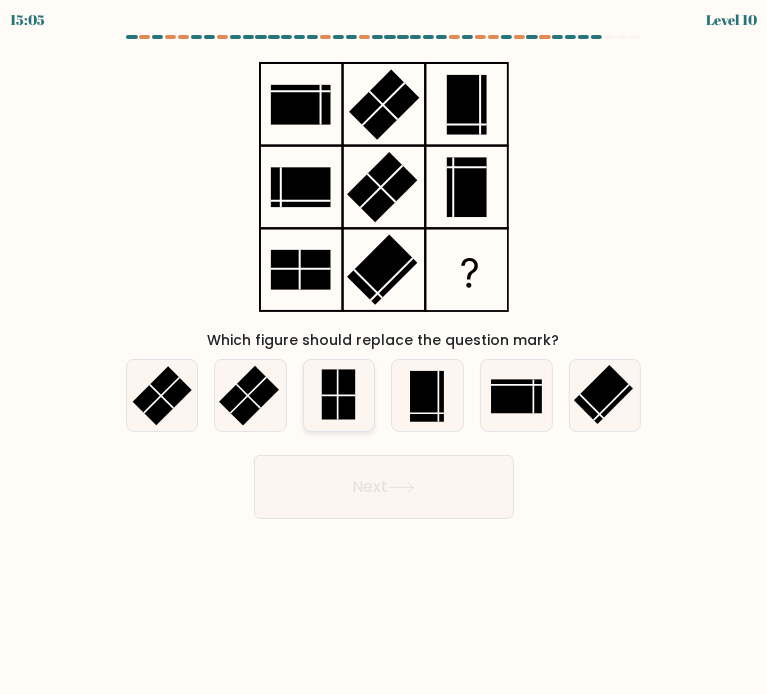 click 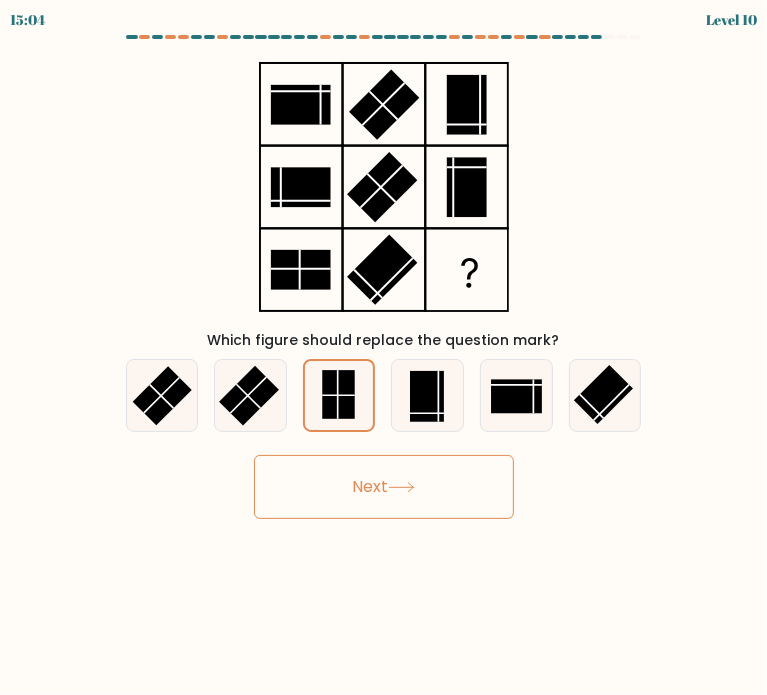 click on "Next" at bounding box center (384, 487) 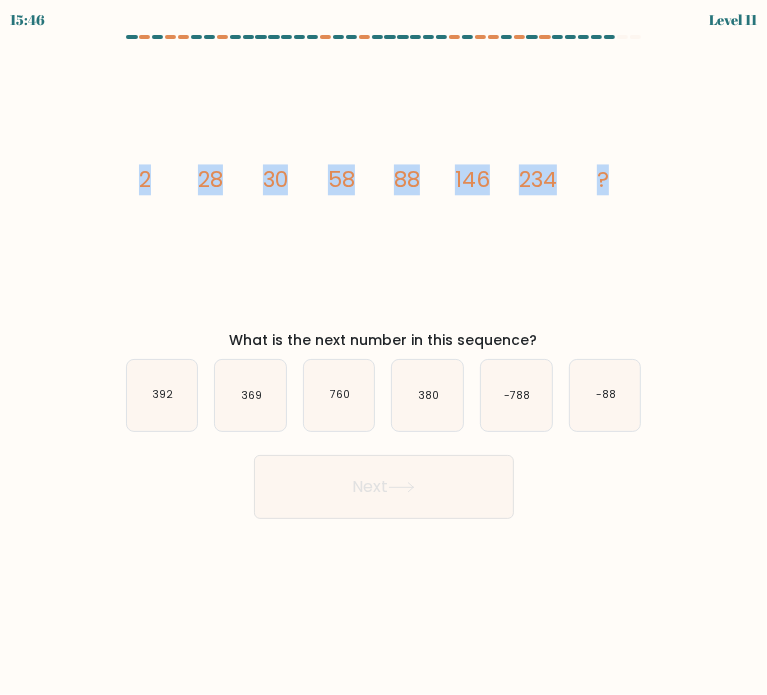 drag, startPoint x: 112, startPoint y: 186, endPoint x: 629, endPoint y: 181, distance: 517.0242 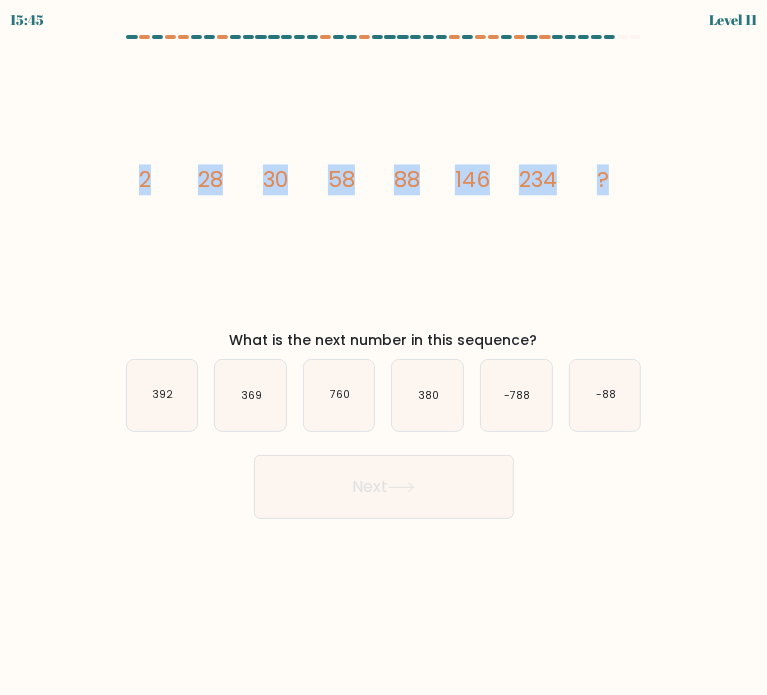copy on "[NUMBER]
[NUMBER]
[NUMBER]
[NUMBER]
[NUMBER]
[NUMBER]
[NUMBER]
?" 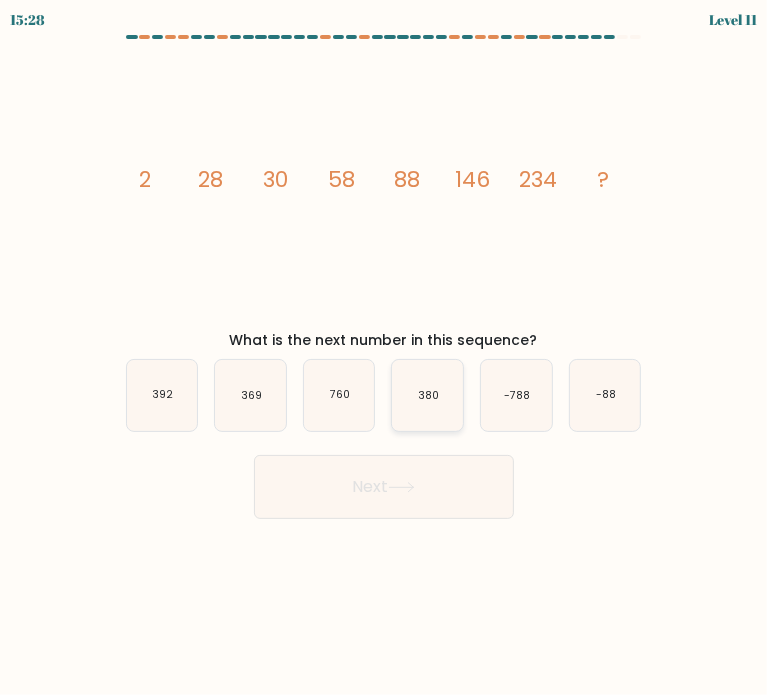 click on "380" 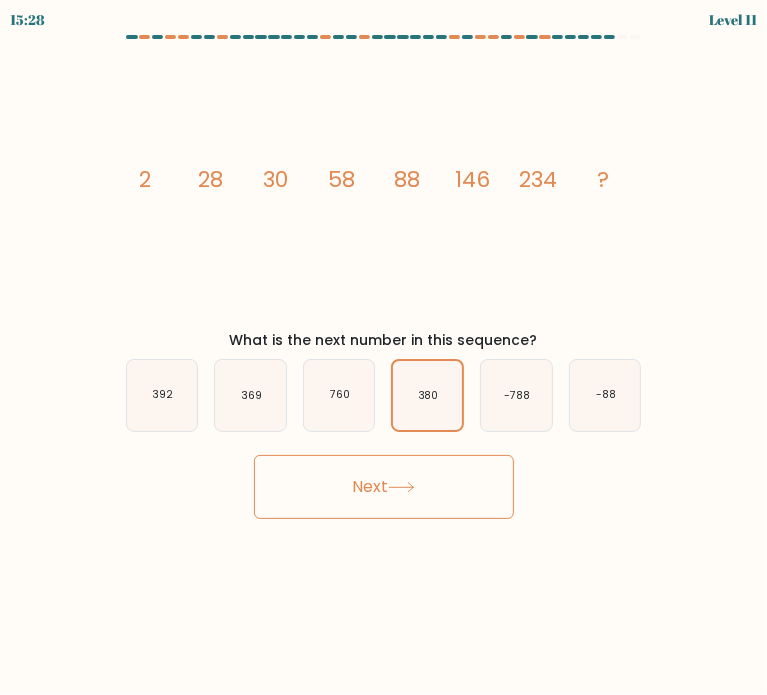 click on "Next" at bounding box center (384, 487) 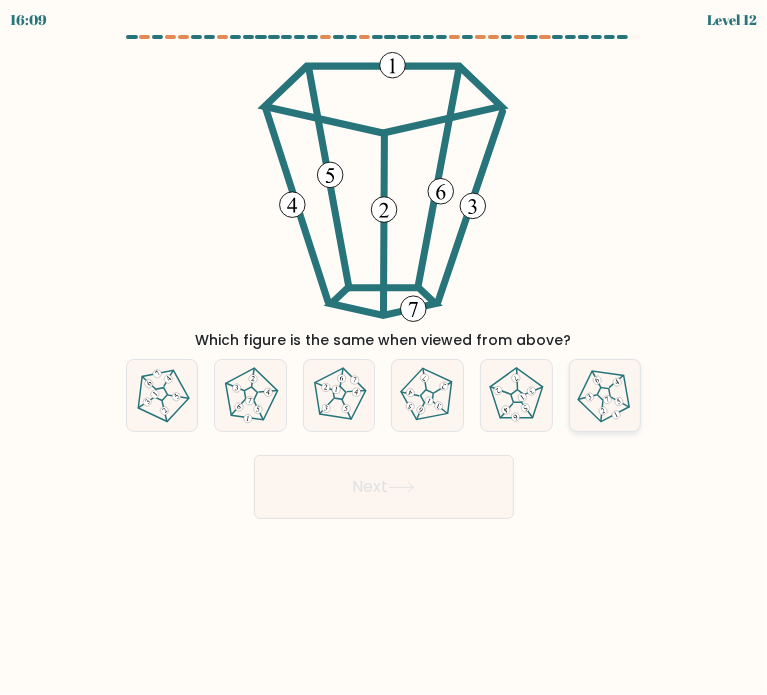 click 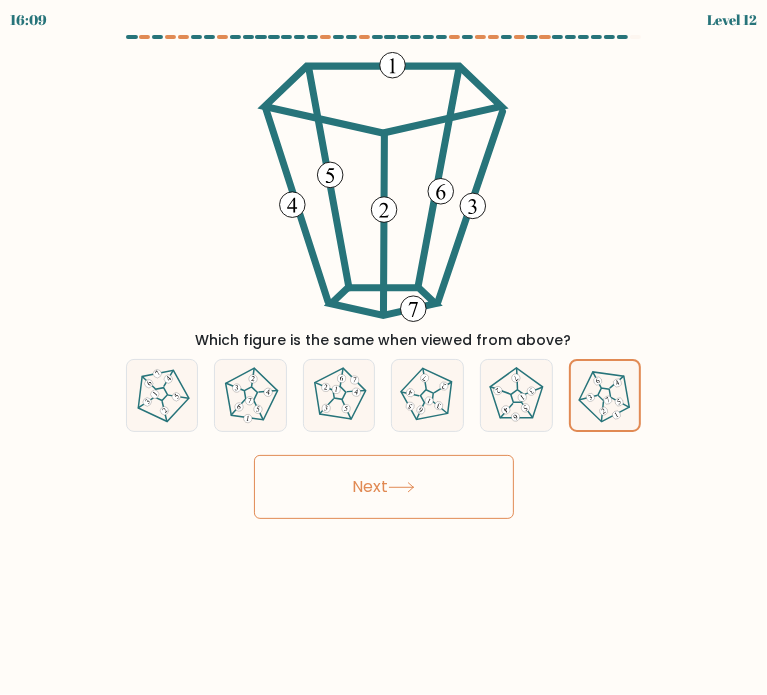 click on "Next" at bounding box center (384, 487) 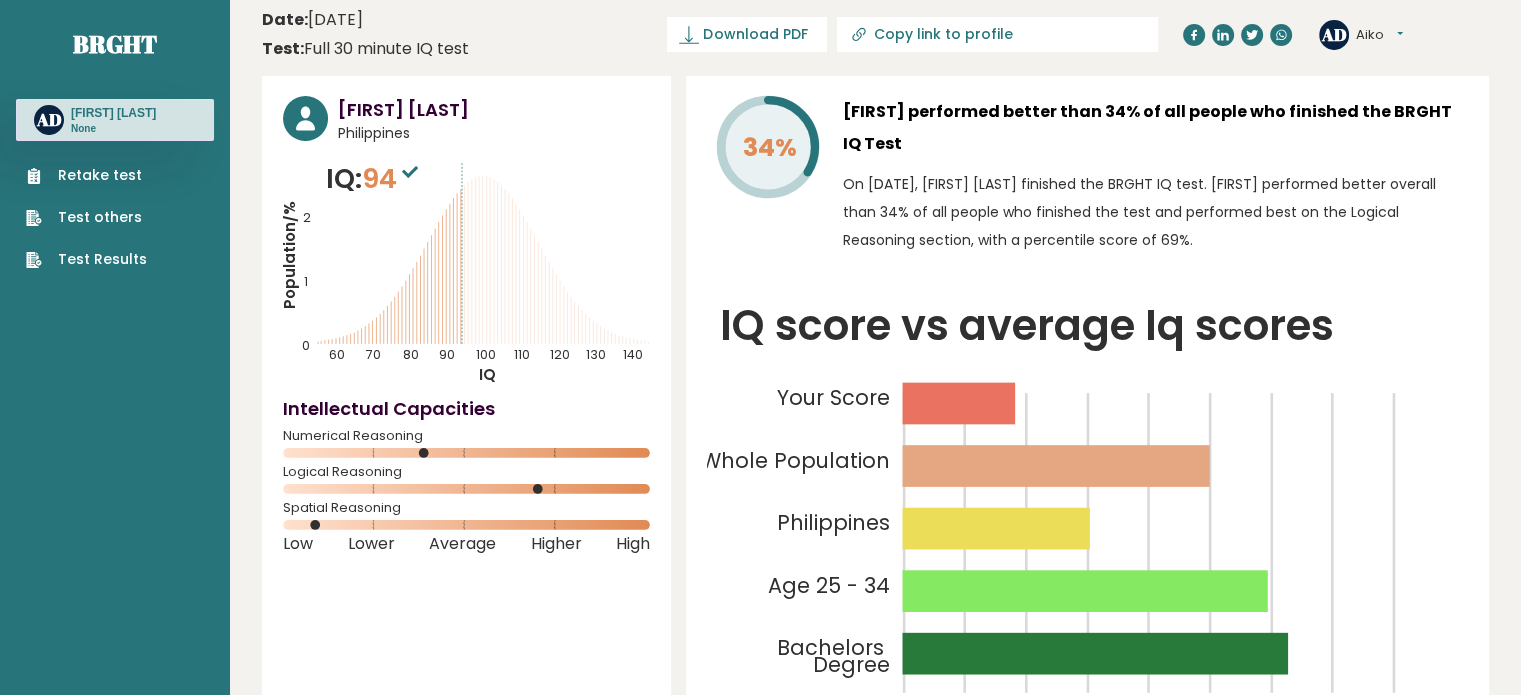 scroll, scrollTop: 0, scrollLeft: 0, axis: both 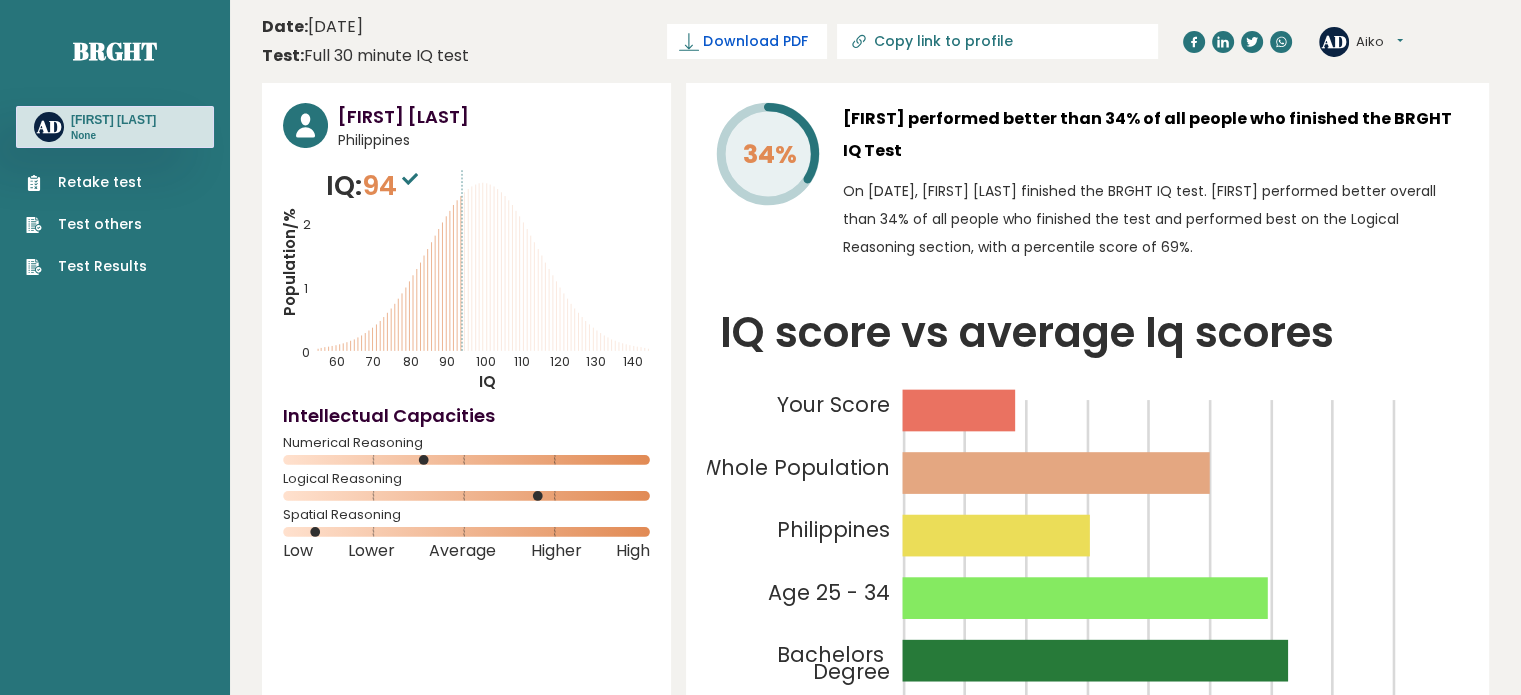 click on "Download PDF" at bounding box center [755, 41] 